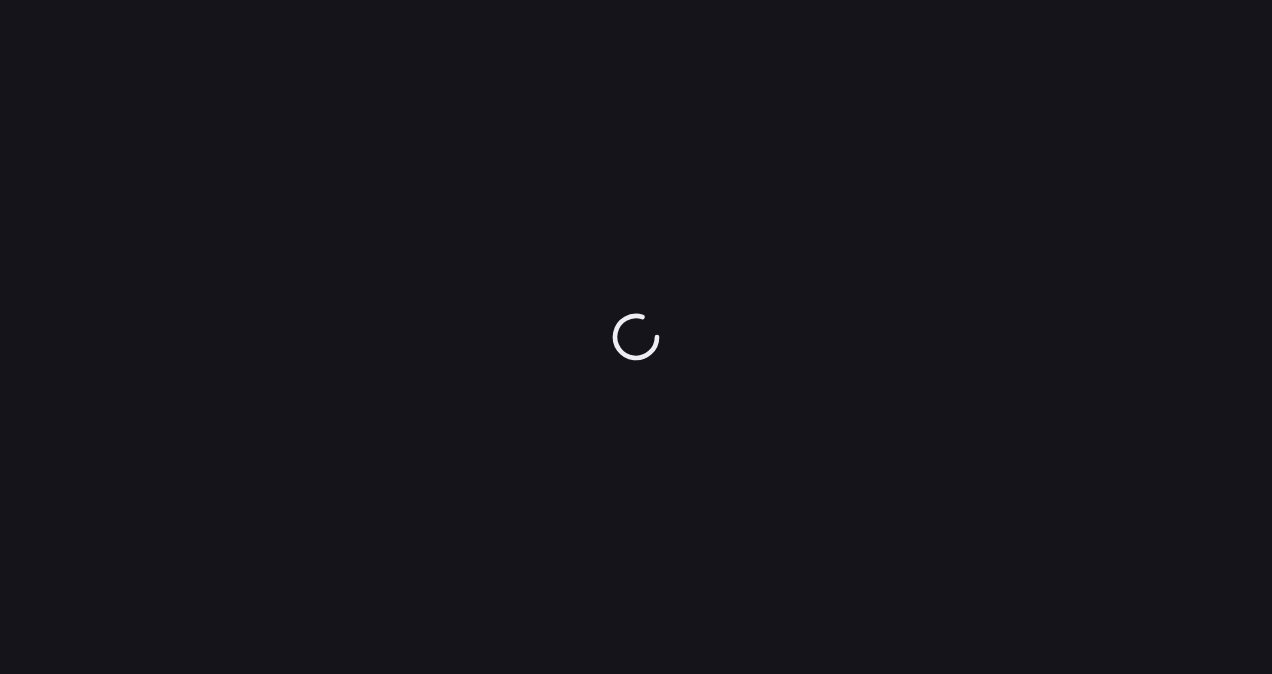 scroll, scrollTop: 0, scrollLeft: 0, axis: both 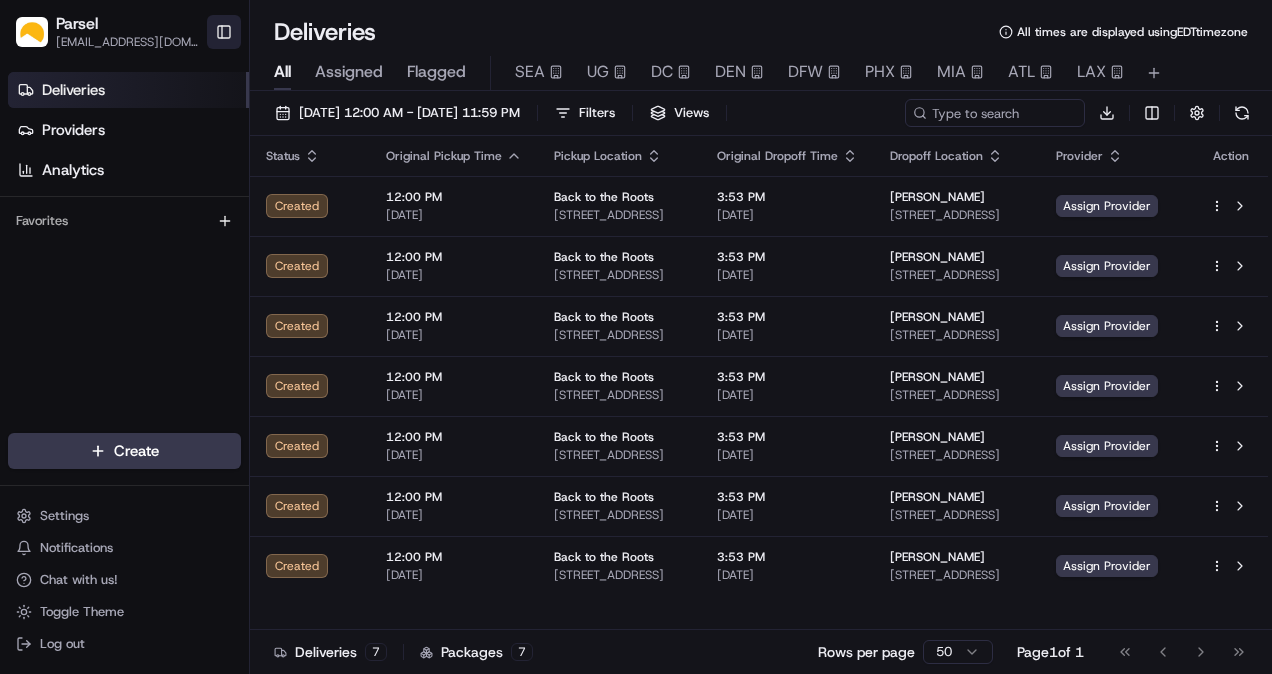 click on "Toggle Sidebar" at bounding box center (224, 32) 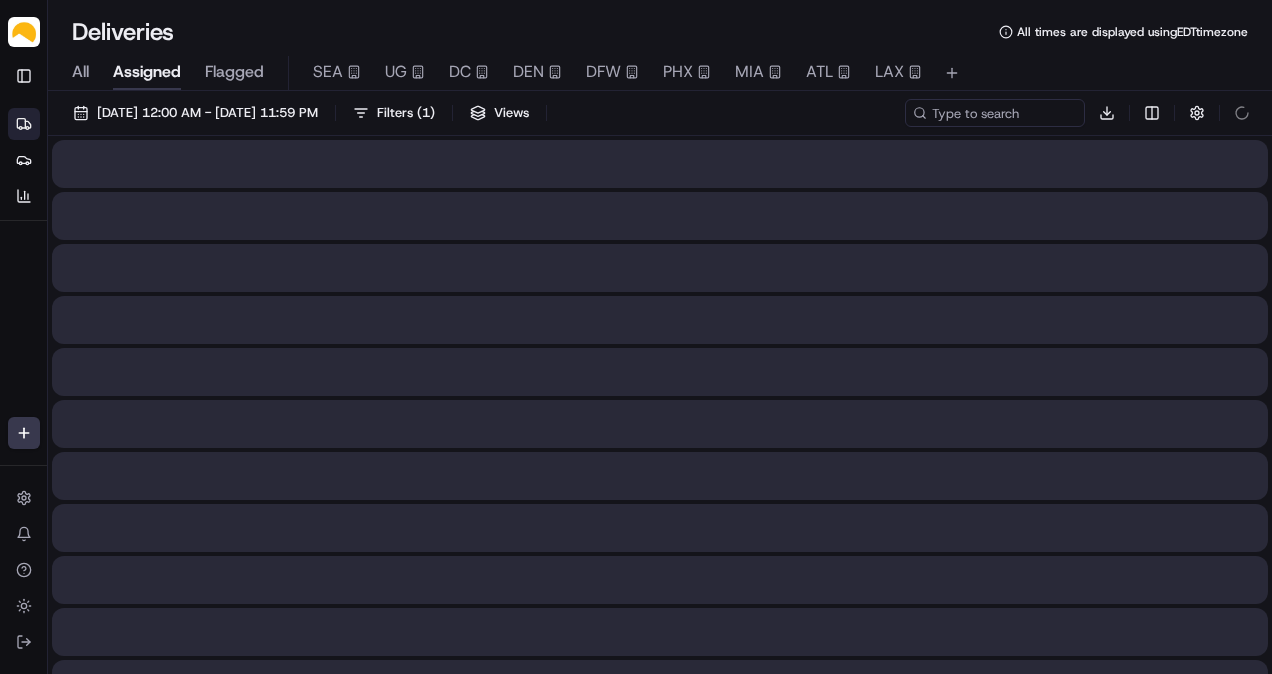 click on "Assigned" at bounding box center [147, 72] 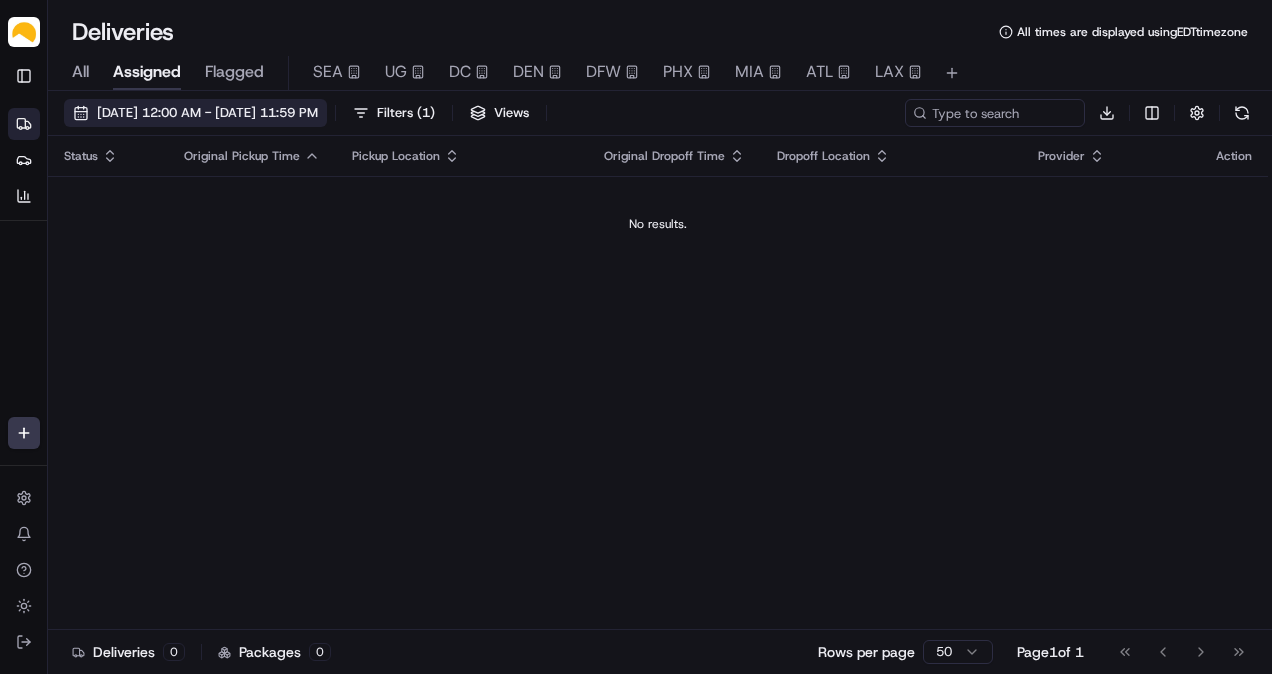 click on "[DATE] 12:00 AM - [DATE] 11:59 PM" at bounding box center (195, 113) 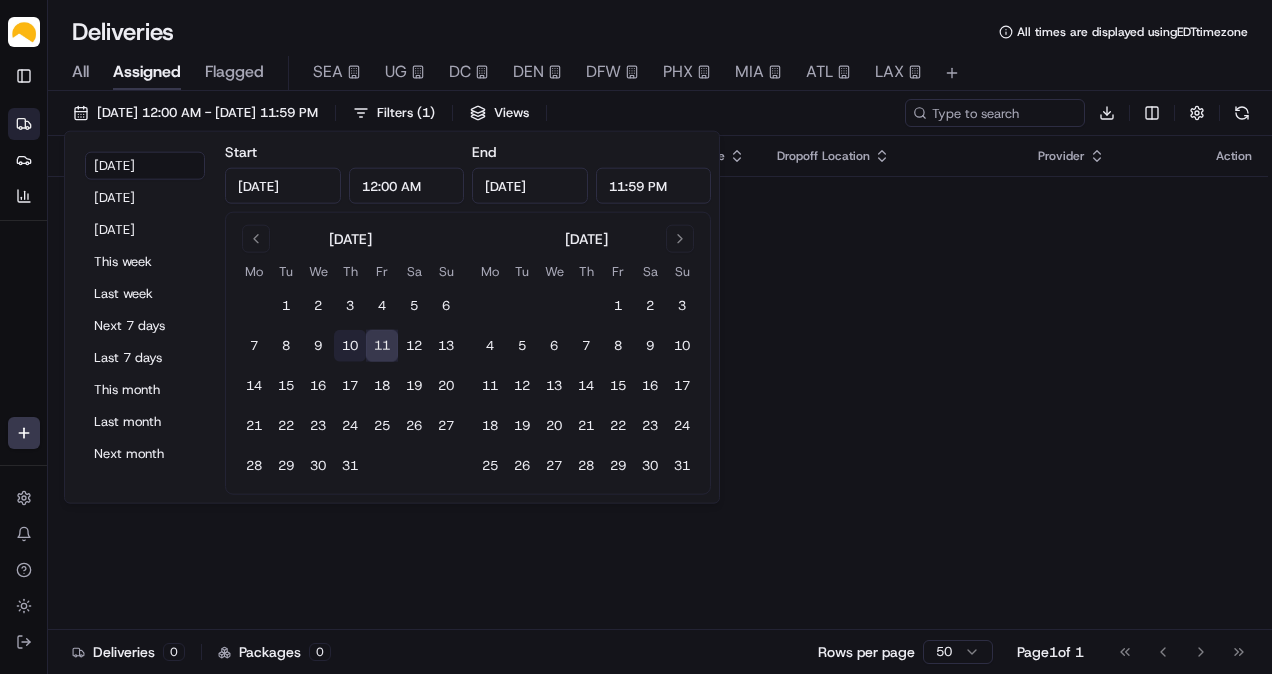 click on "10" at bounding box center [350, 346] 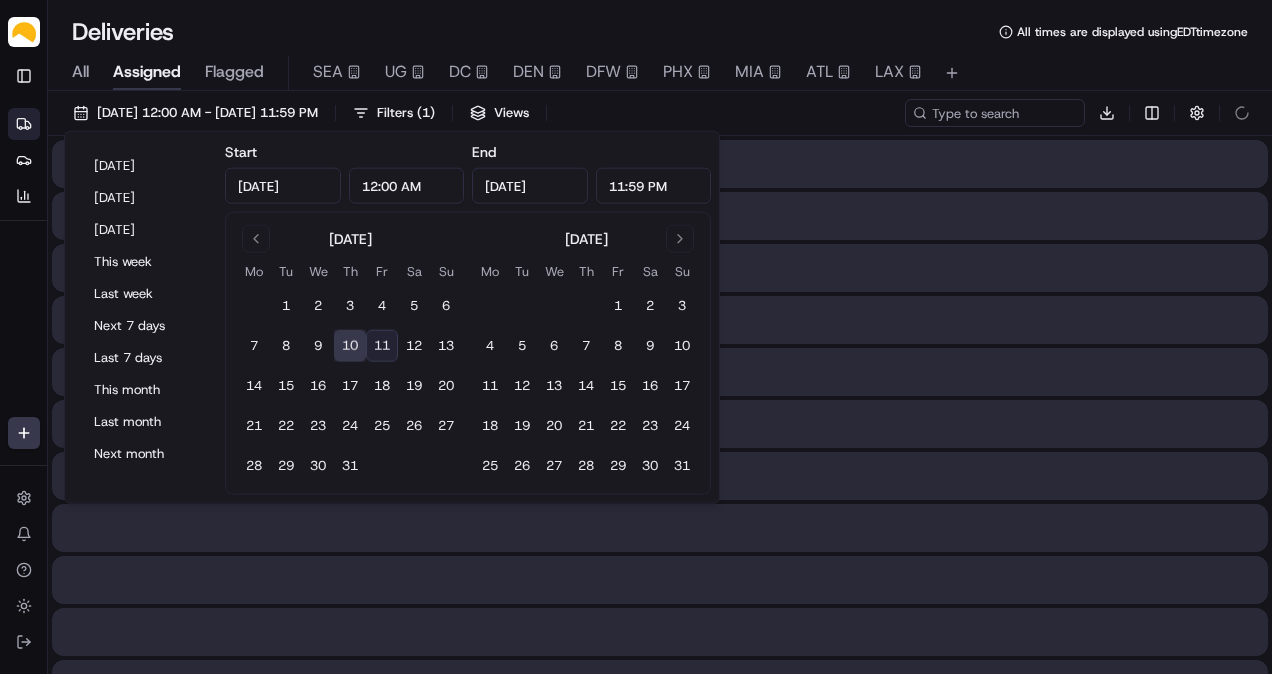 click on "10" at bounding box center (350, 346) 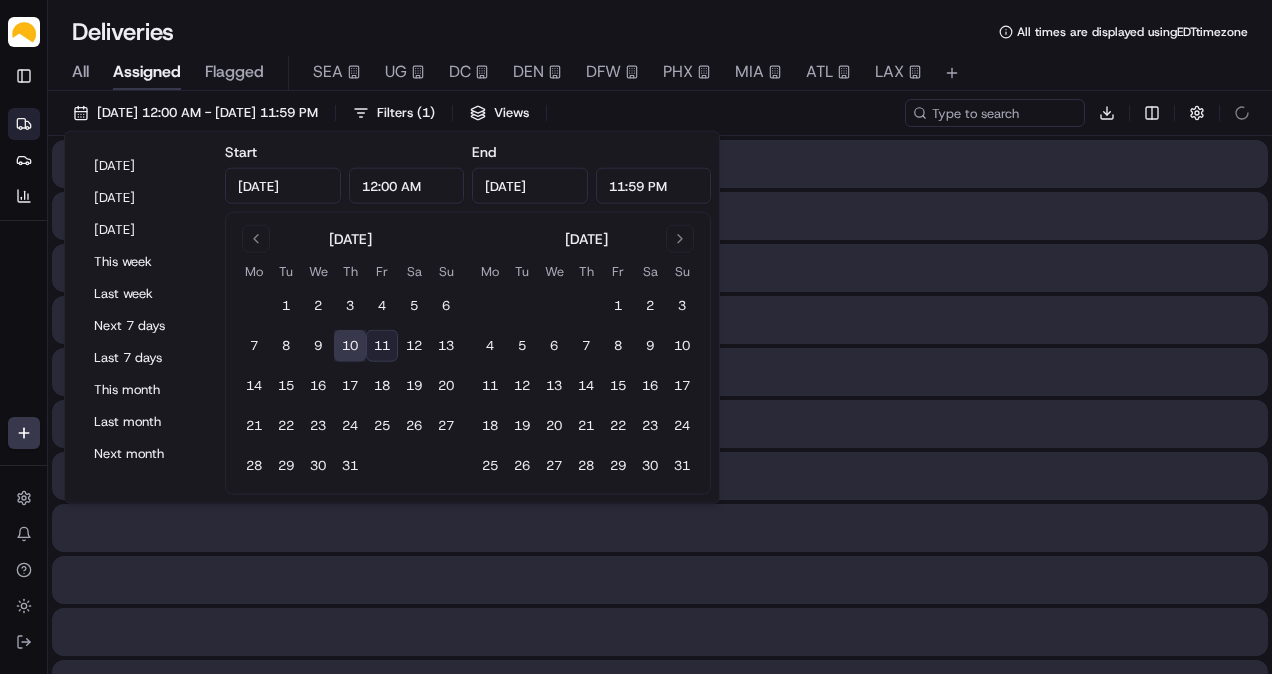 click on "Deliveries All times are displayed using  EDT  timezone" at bounding box center (660, 32) 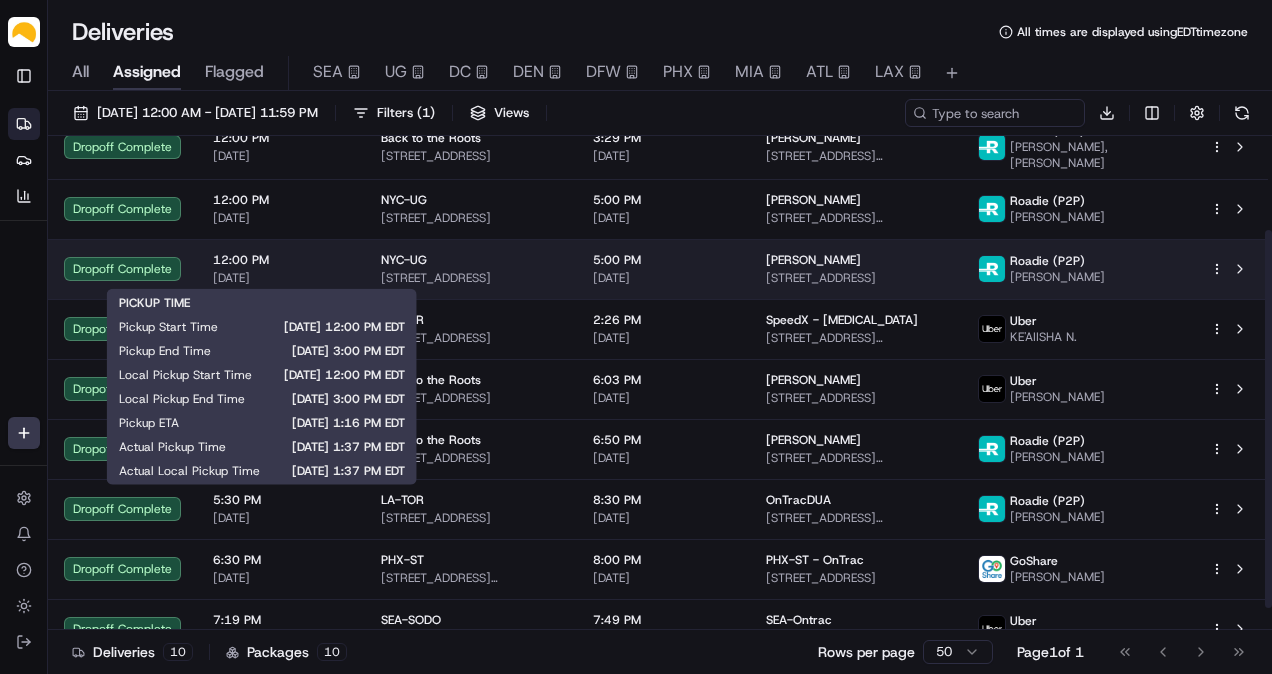 scroll, scrollTop: 150, scrollLeft: 0, axis: vertical 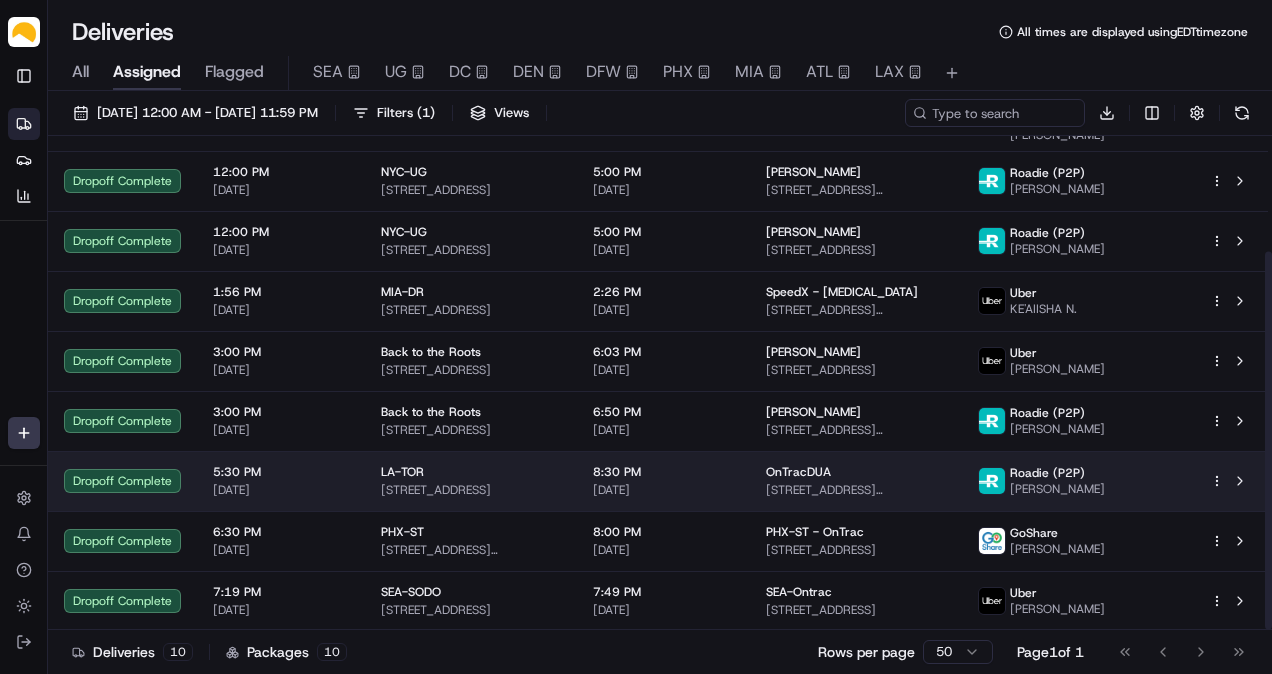 click on "[STREET_ADDRESS][PERSON_NAME]" at bounding box center [856, 490] 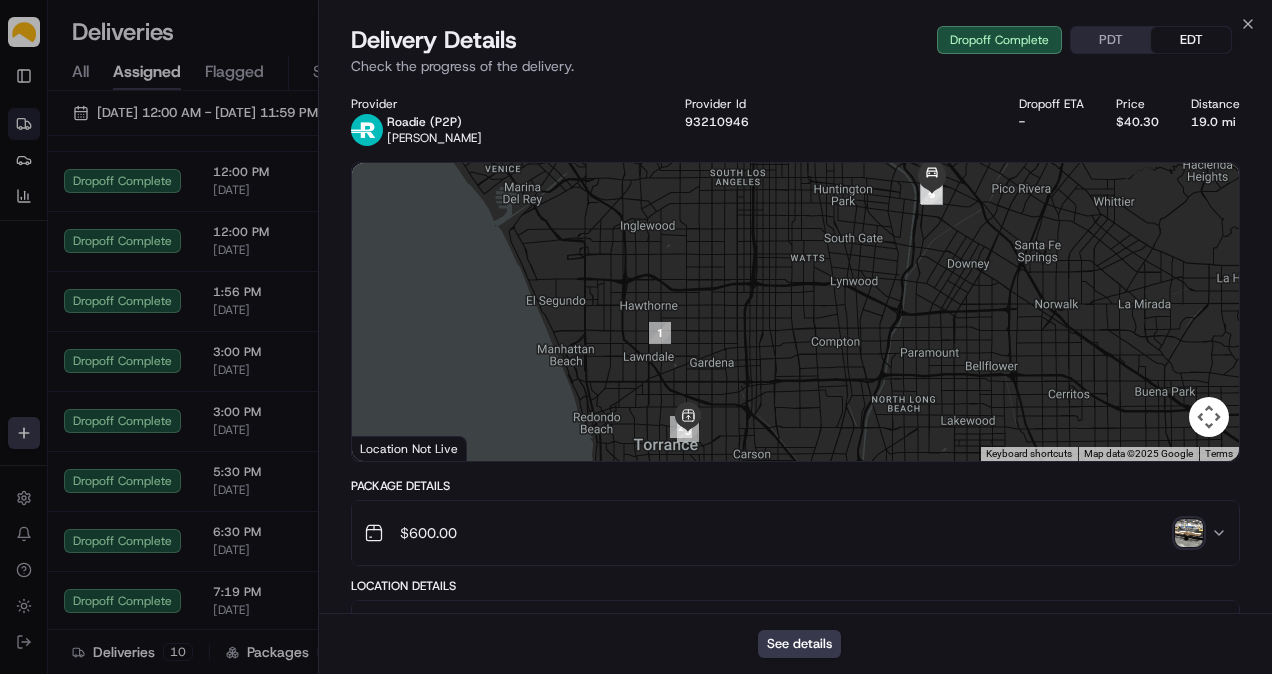 click at bounding box center (1189, 533) 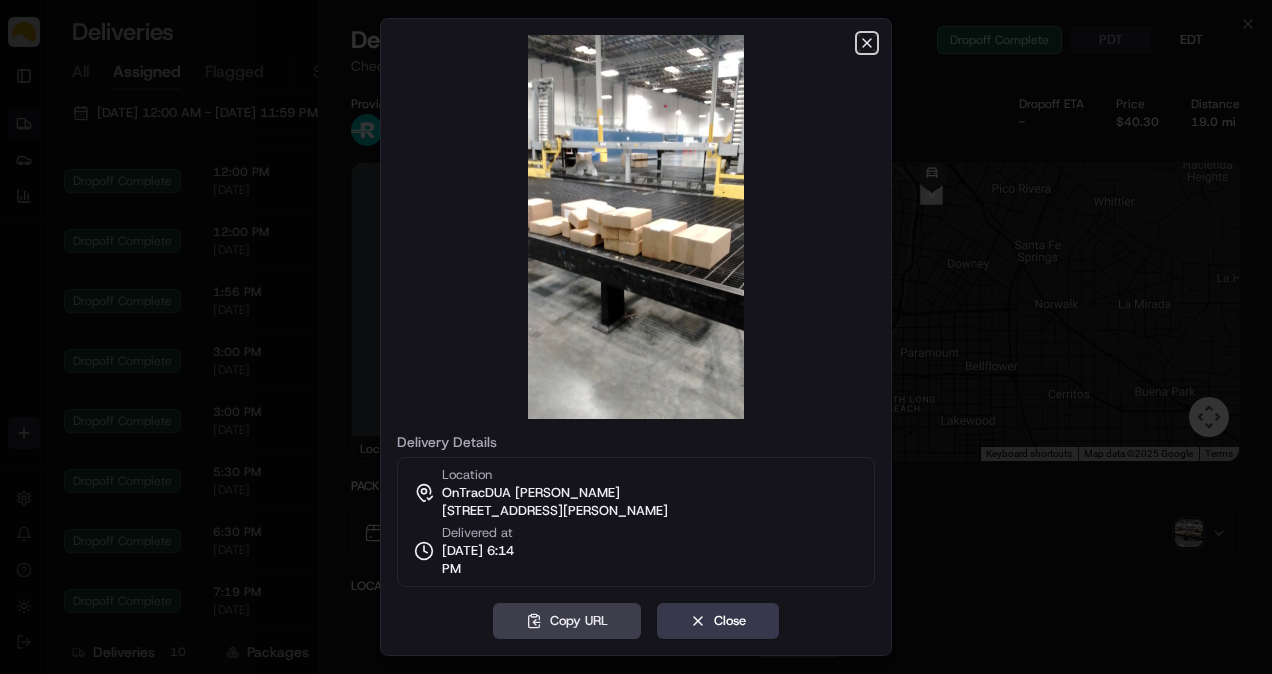 click 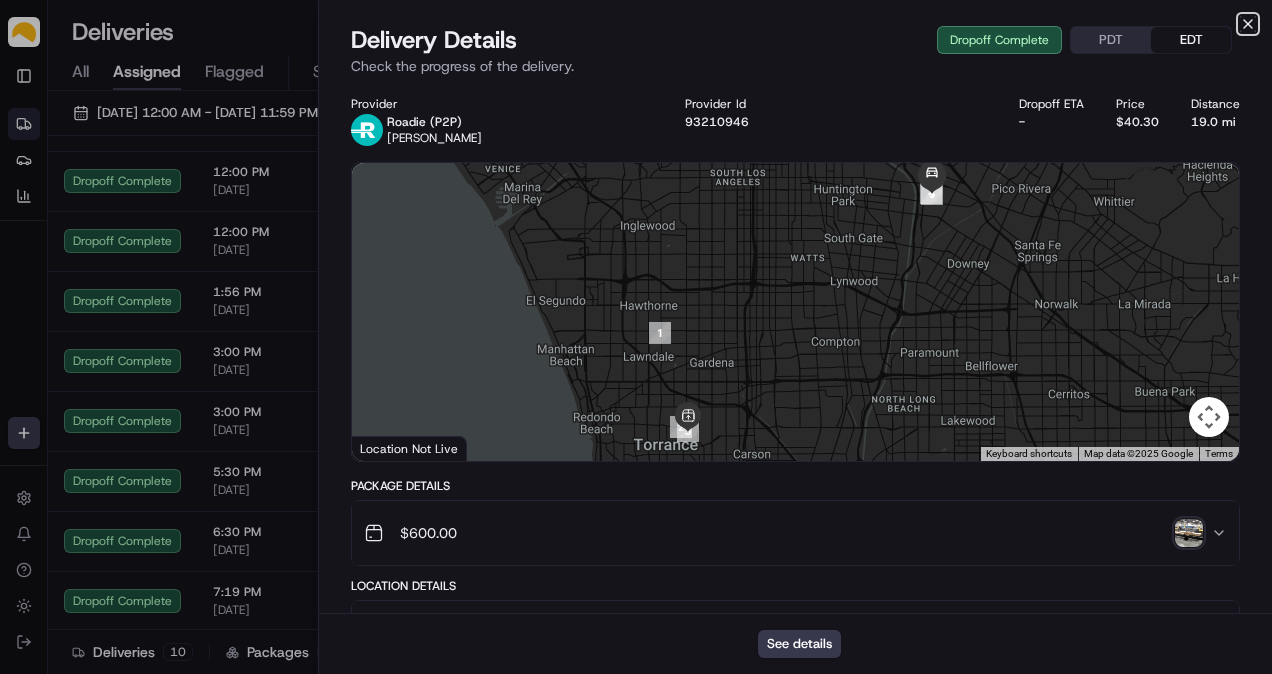 click 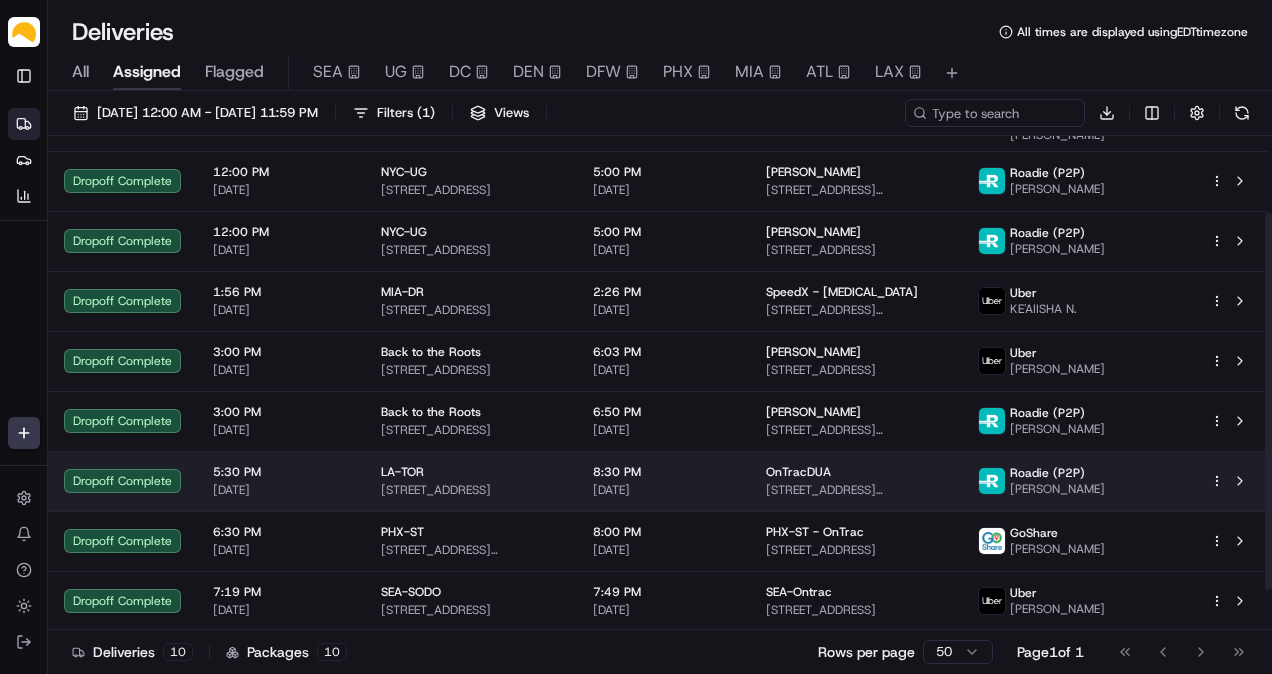 scroll, scrollTop: 0, scrollLeft: 0, axis: both 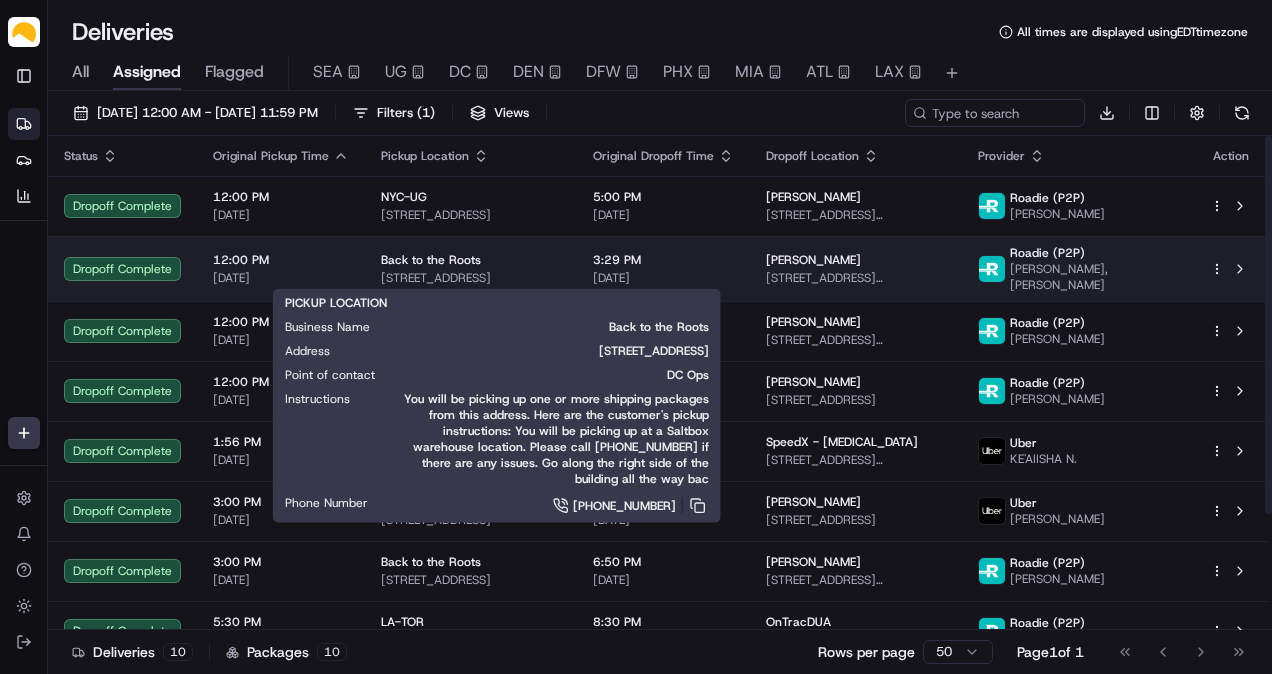 click on "[STREET_ADDRESS]" at bounding box center (471, 278) 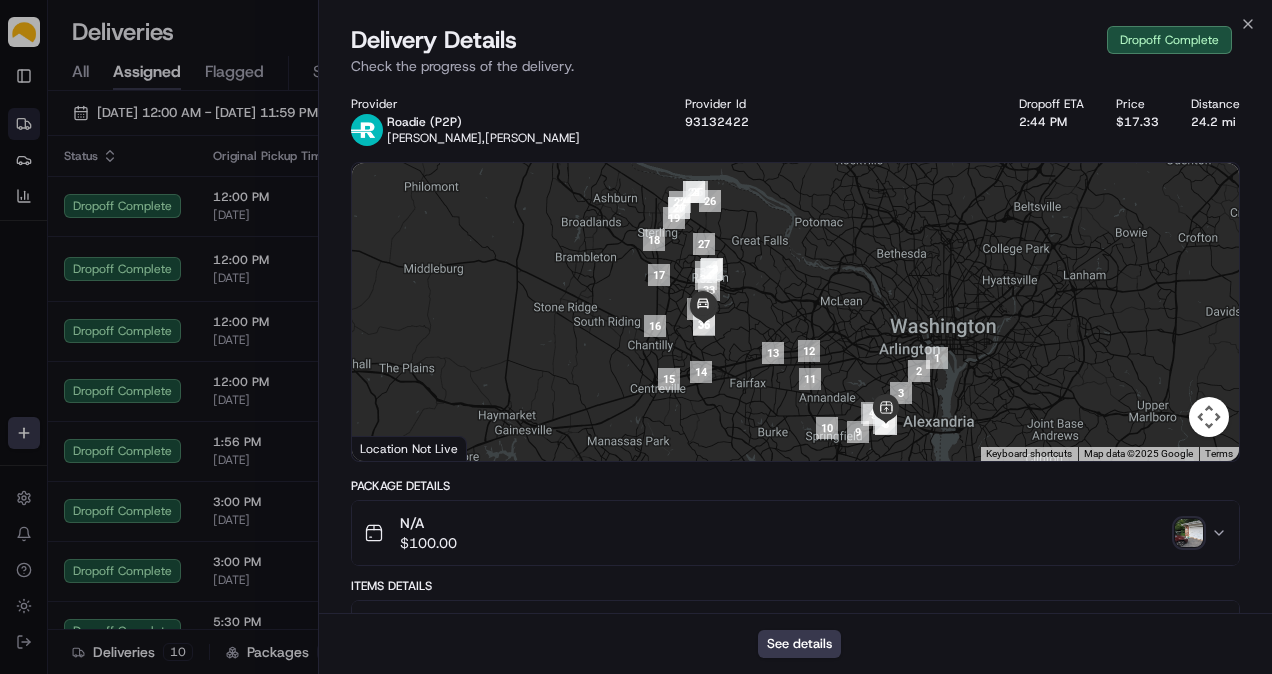 click at bounding box center [1189, 533] 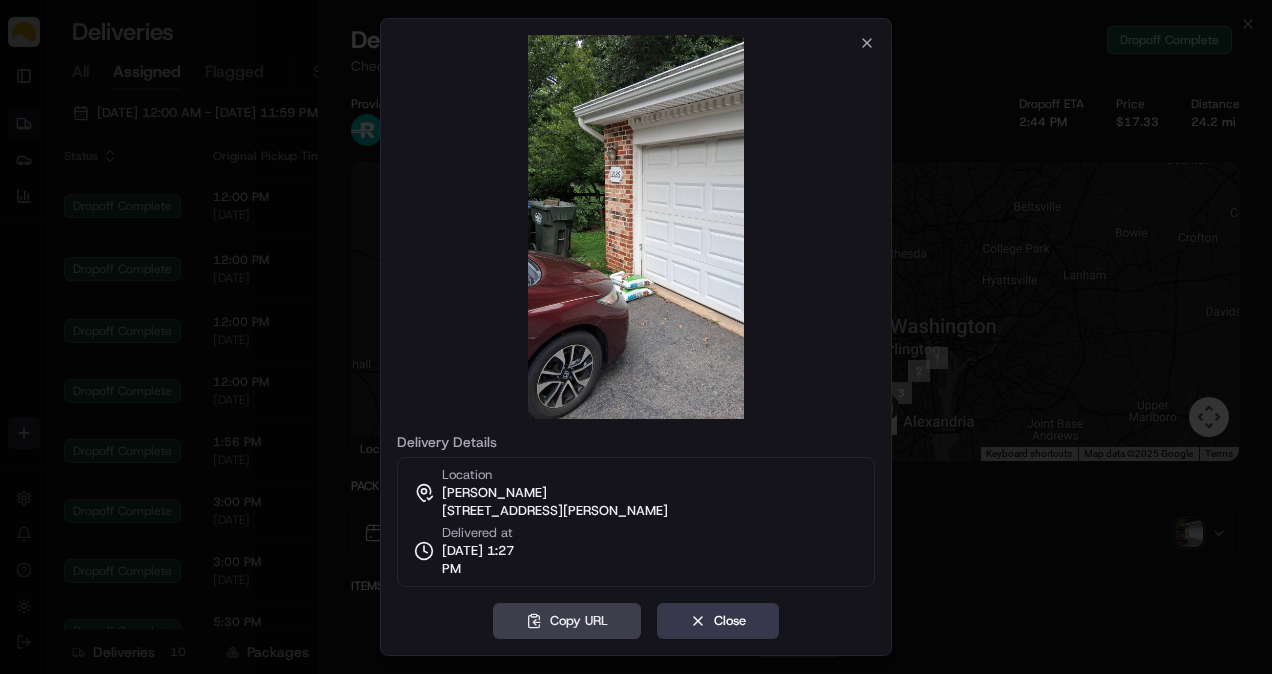 click on "Delivery Details Location  [PERSON_NAME] [STREET_ADDRESS][PERSON_NAME] Delivered at [DATE] 1:27 PM Copy URL Close Close" at bounding box center [636, 337] 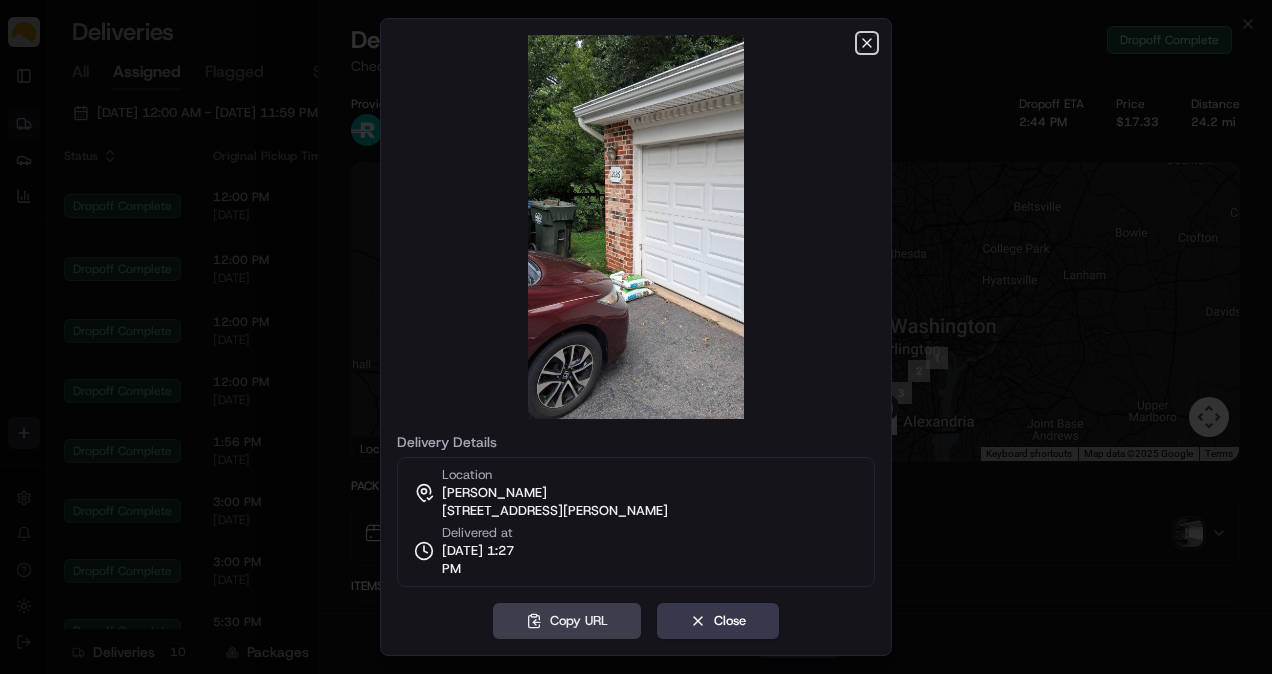 click 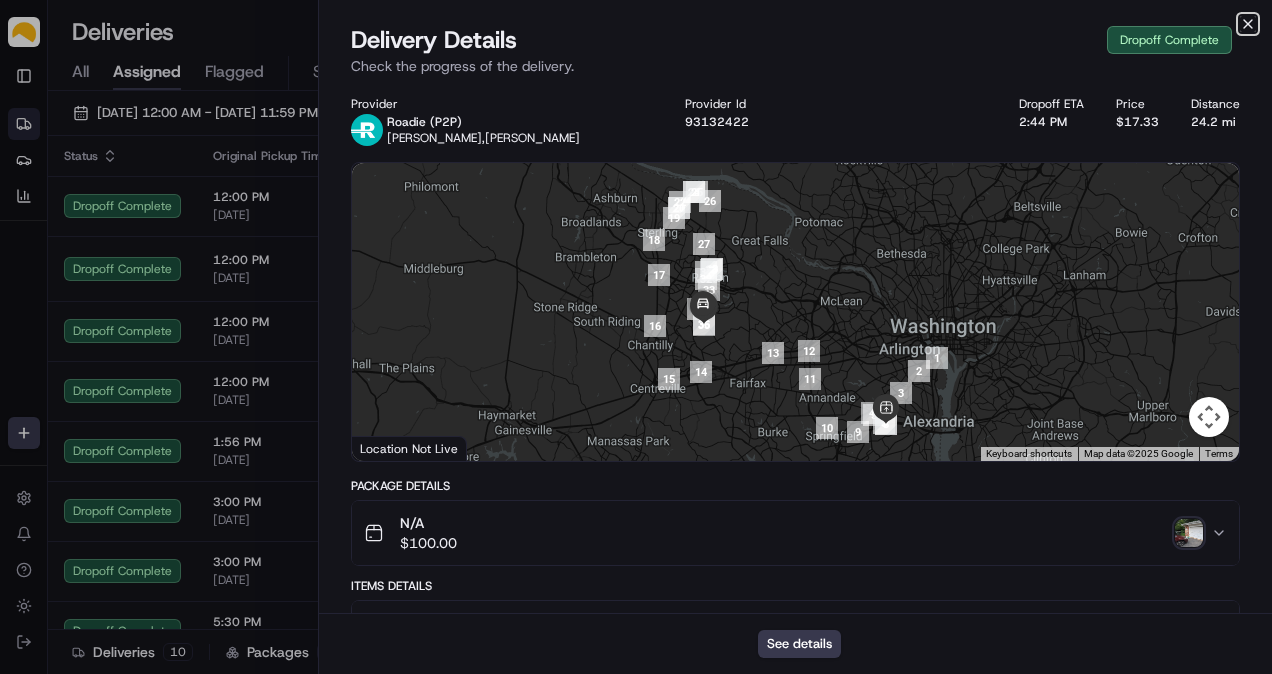 click 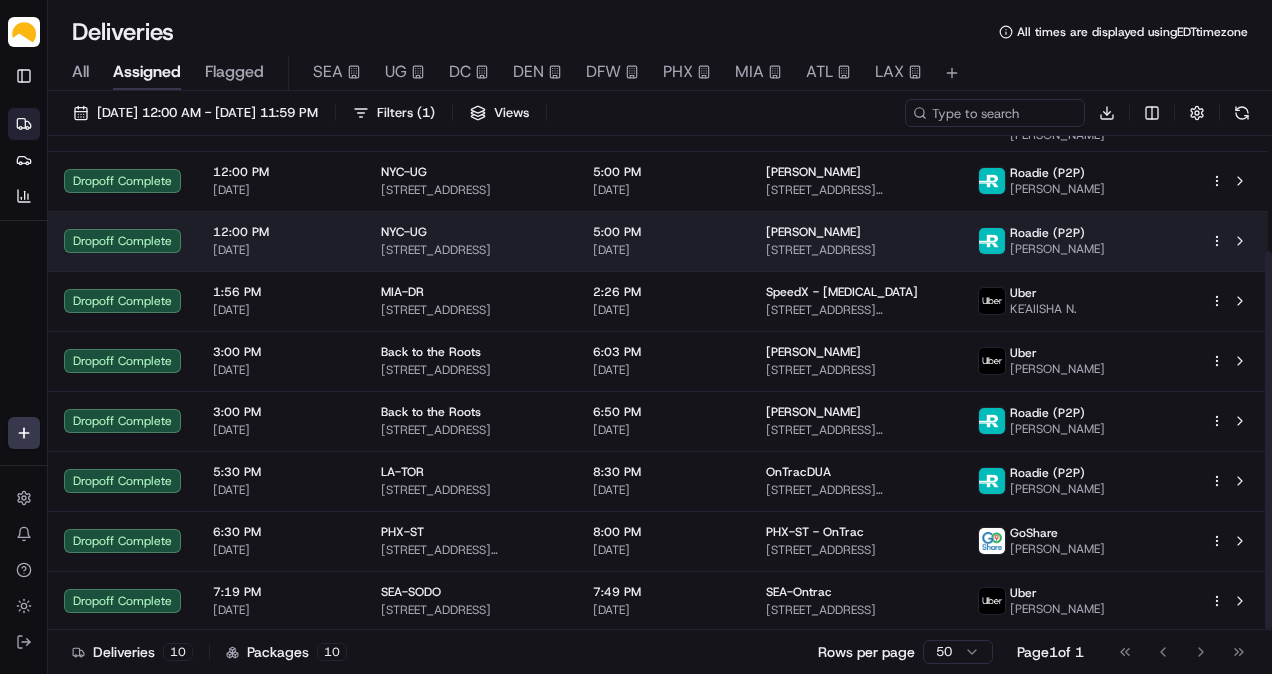 scroll, scrollTop: 0, scrollLeft: 0, axis: both 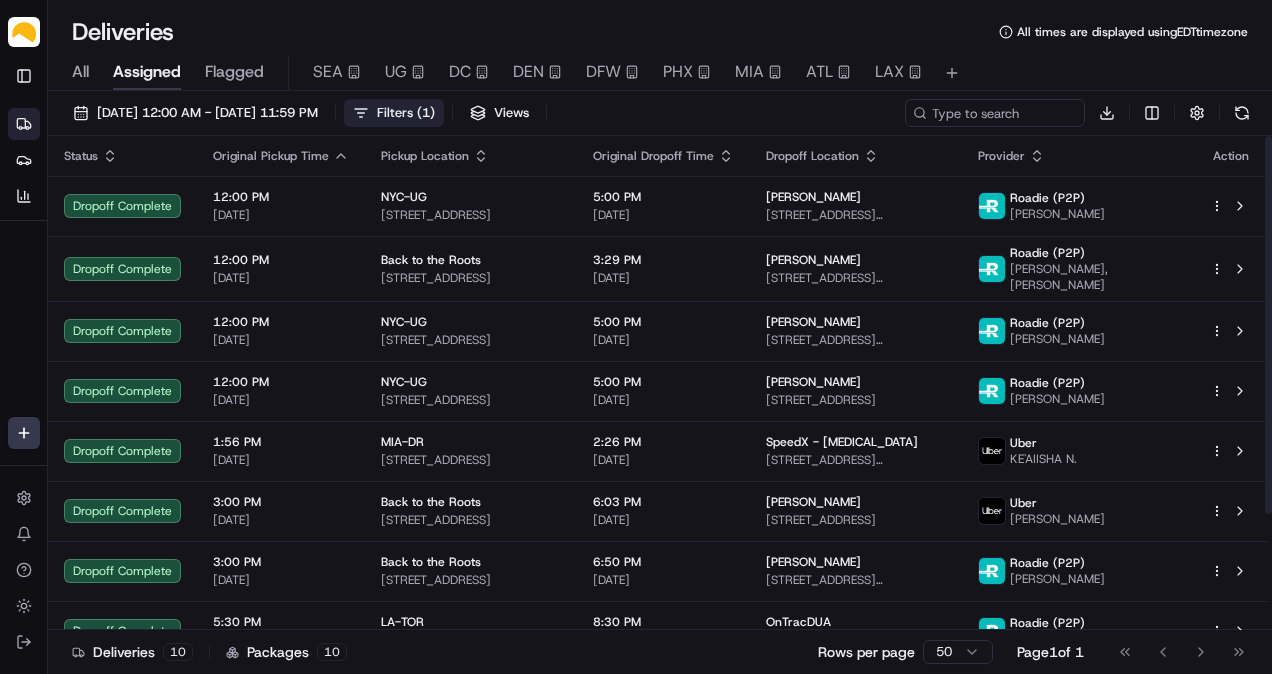 click on "Filters ( 1 )" at bounding box center [406, 113] 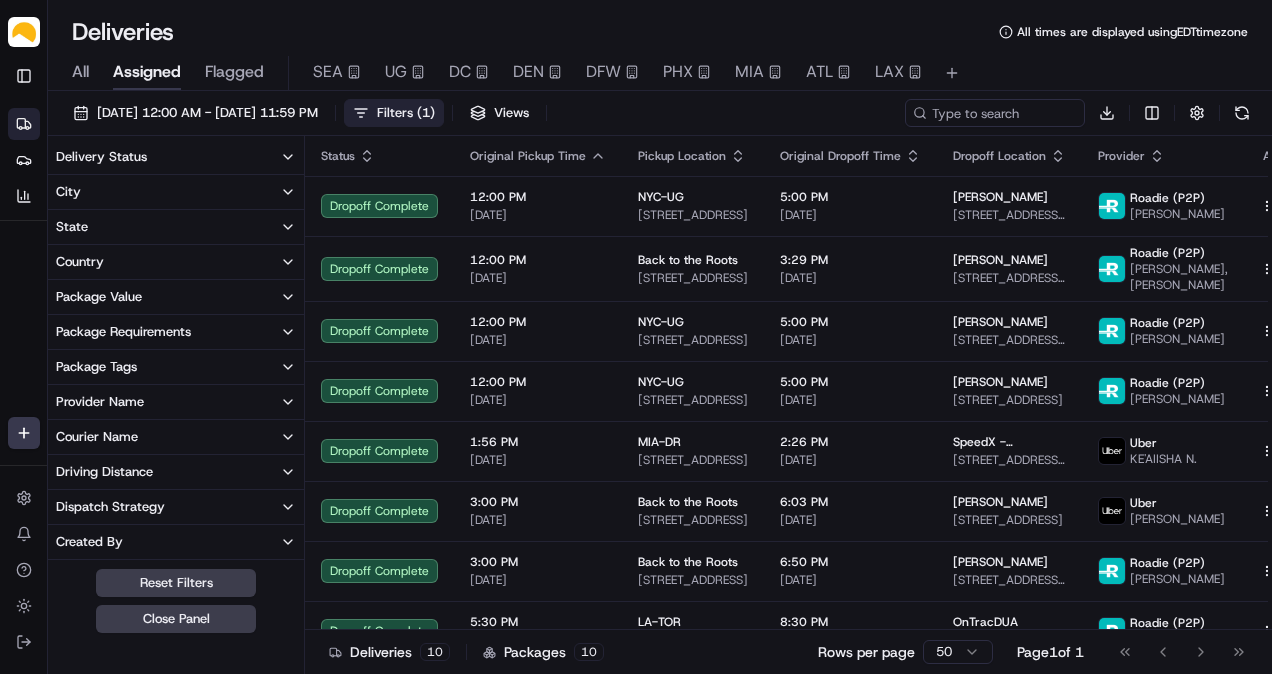 drag, startPoint x: 150, startPoint y: 159, endPoint x: 138, endPoint y: 158, distance: 12.0415945 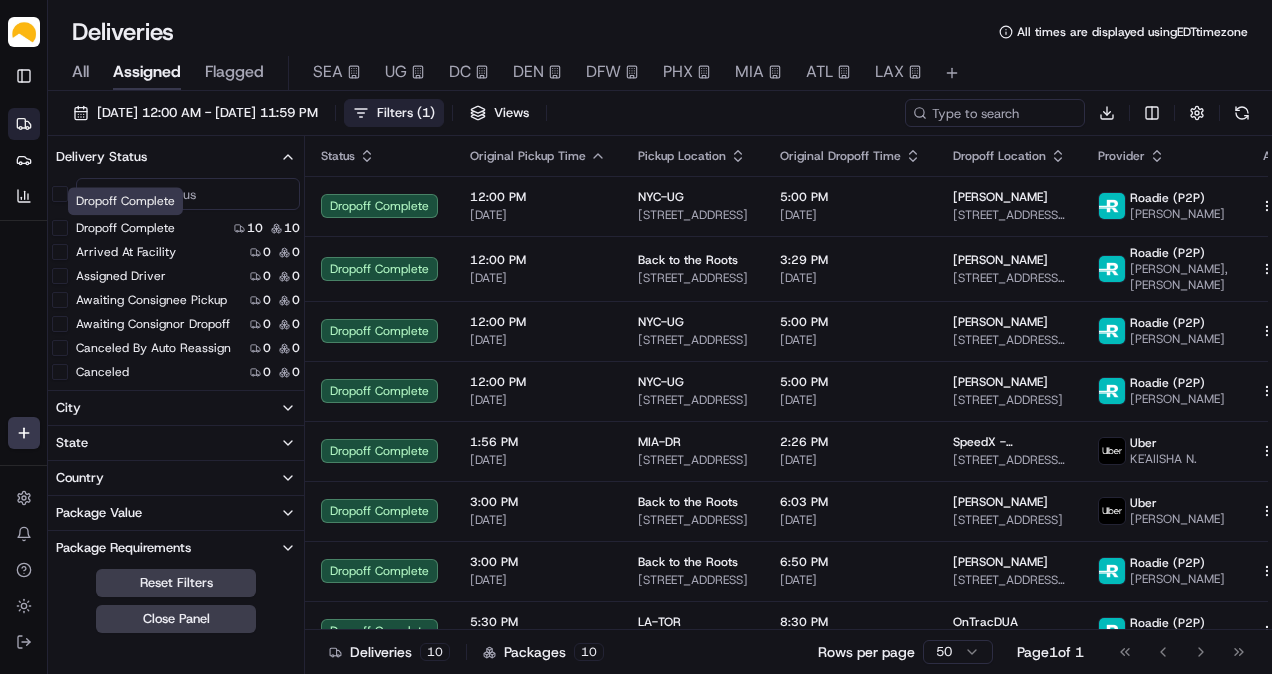 click on "Dropoff Complete" at bounding box center [125, 228] 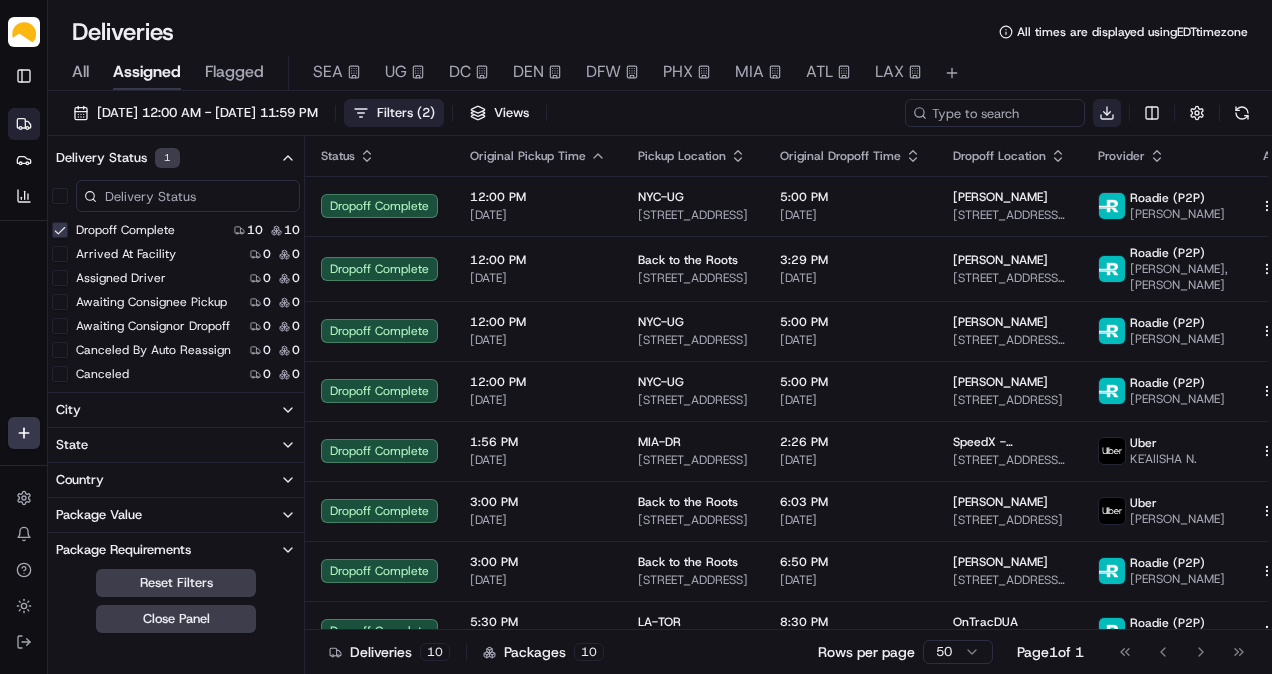 click on "Parsel [EMAIL_ADDRESS][PERSON_NAME][DOMAIN_NAME] Toggle Sidebar Deliveries Providers Analytics Favorites Main Menu Members & Organization Organization Users Roles Preferences Customization Tracking Orchestration Automations Dispatch Strategy Locations Pickup Locations Dropoff Locations Billing Billing Refund Requests Integrations Notification Triggers Webhooks API Keys Request Logs Create Settings Notifications Chat with us! Toggle Theme Log out Deliveries All times are displayed using  EDT  timezone All Assigned Flagged SEA UG DC DEN DFW PHX MIA ATL LAX [DATE] 12:00 AM - [DATE] 11:59 PM Filters ( 2 ) Views Download Delivery Status 1 Dropoff Complete 10 10 Arrived At Facility 0 0 Assigned Driver 0 0 Awaiting Consignee Pickup 0 0 Awaiting Consignor Dropoff 0 0 Canceled By Auto Reassign 0 0 Canceled 0 0 Canceled By [PERSON_NAME] 0 0 Canceled By Provider 0 0 Contacting Provider 0 0 Created 0 0 Departed From Facility 0 0 Dispatch Failure 0 0 Dispatched To Provider 0 0 Dropoff Arrived 0 0 Dropoff Enroute 0 0 Expired" at bounding box center (636, 337) 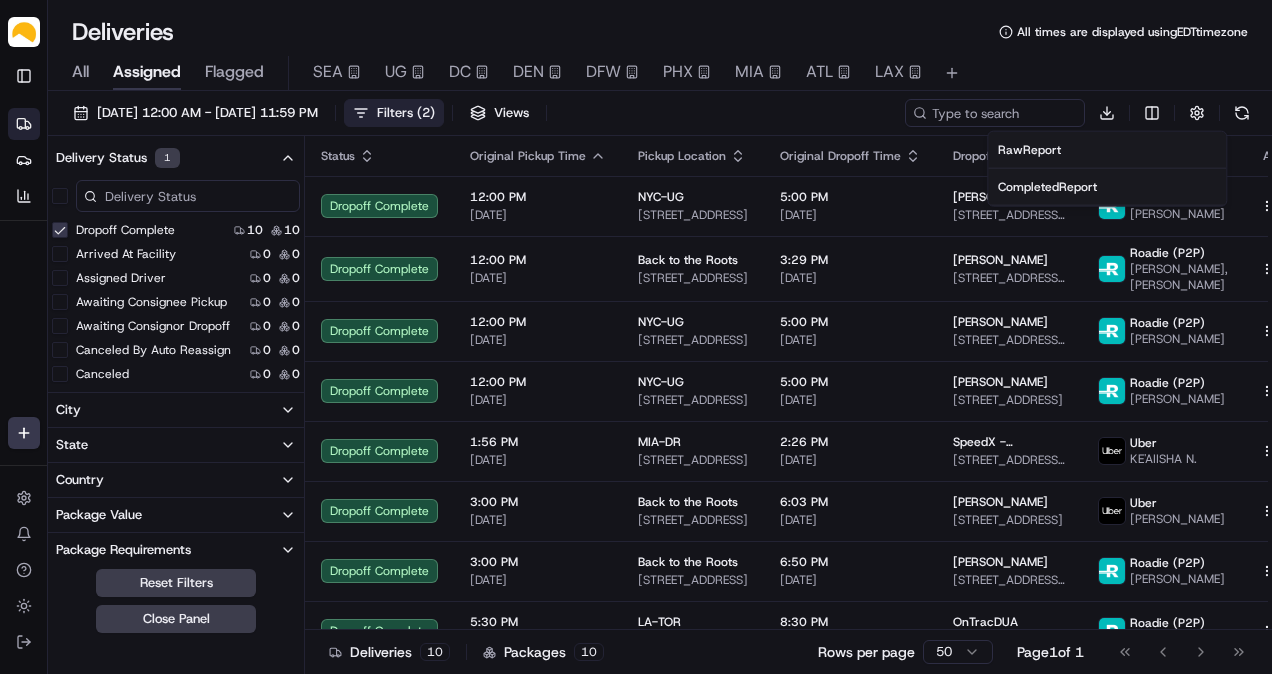 click on "Completed  Report" at bounding box center (1107, 187) 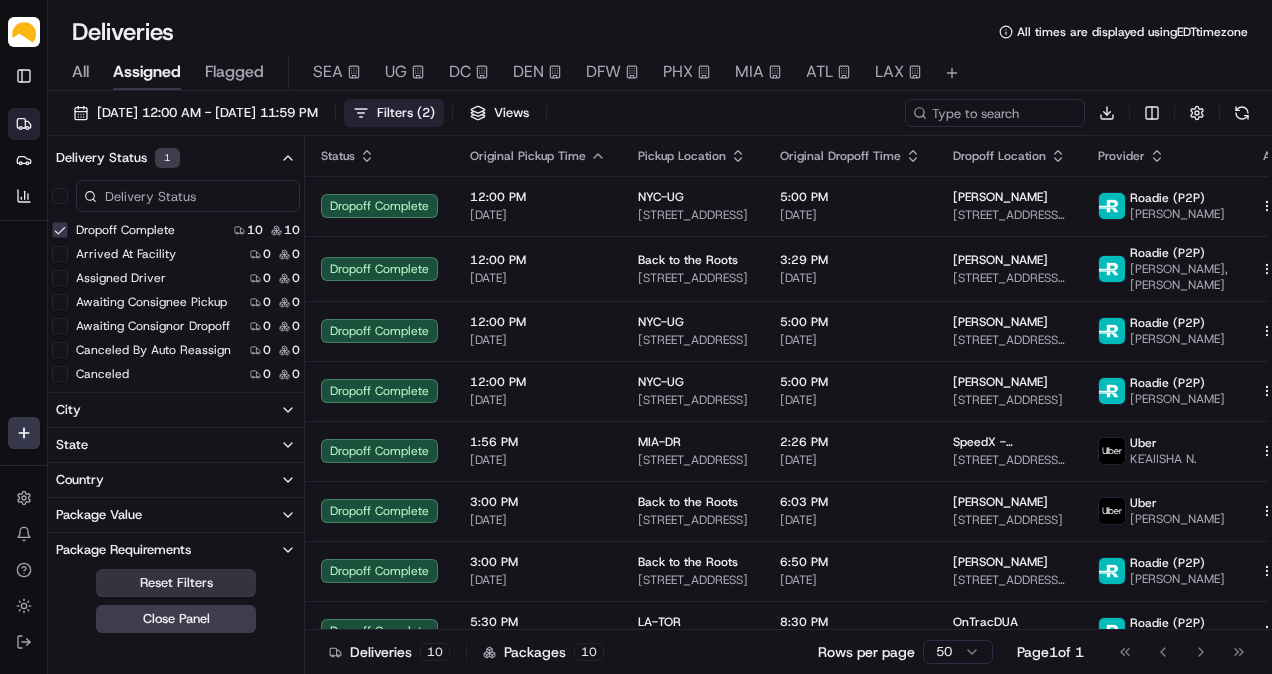 click on "Reset Filters" at bounding box center [176, 583] 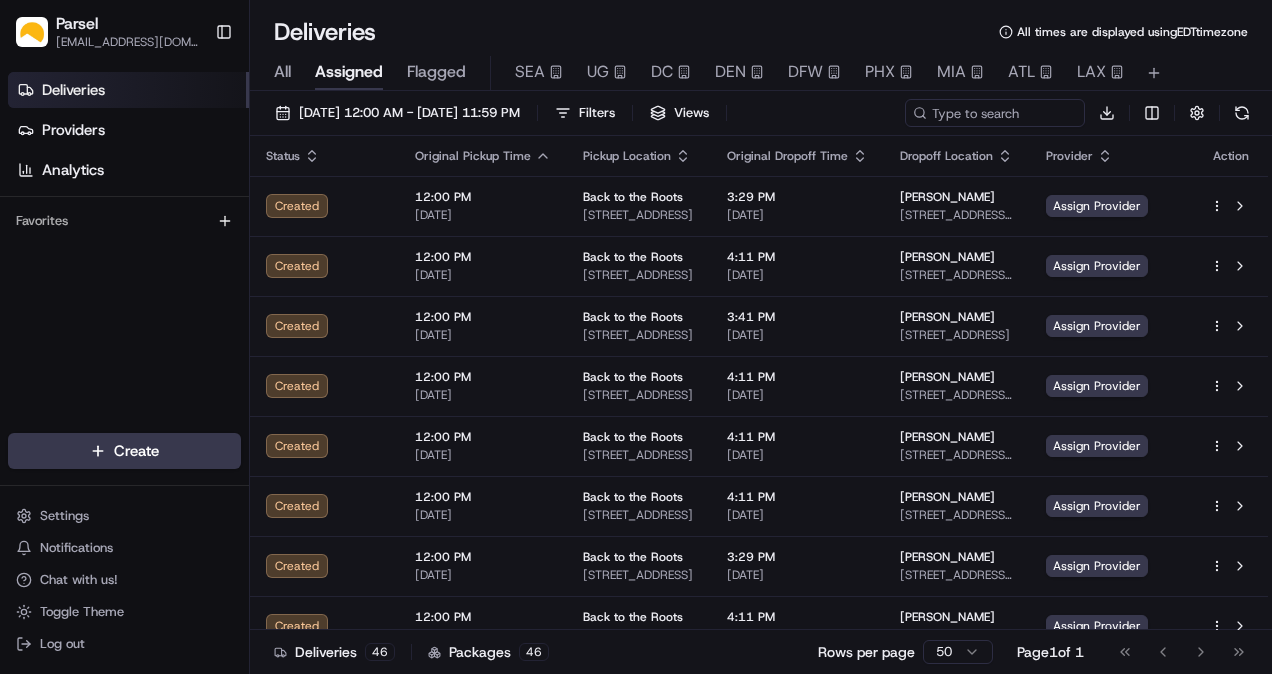 scroll, scrollTop: 0, scrollLeft: 0, axis: both 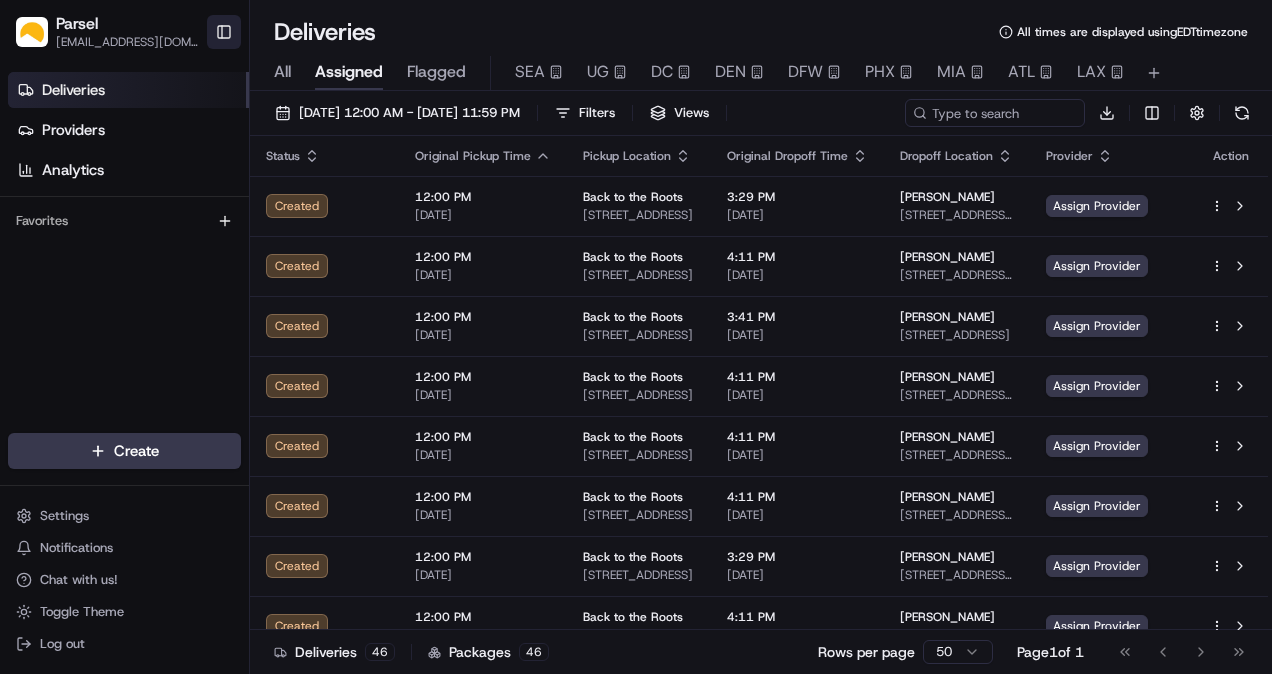 click on "Toggle Sidebar" at bounding box center (224, 32) 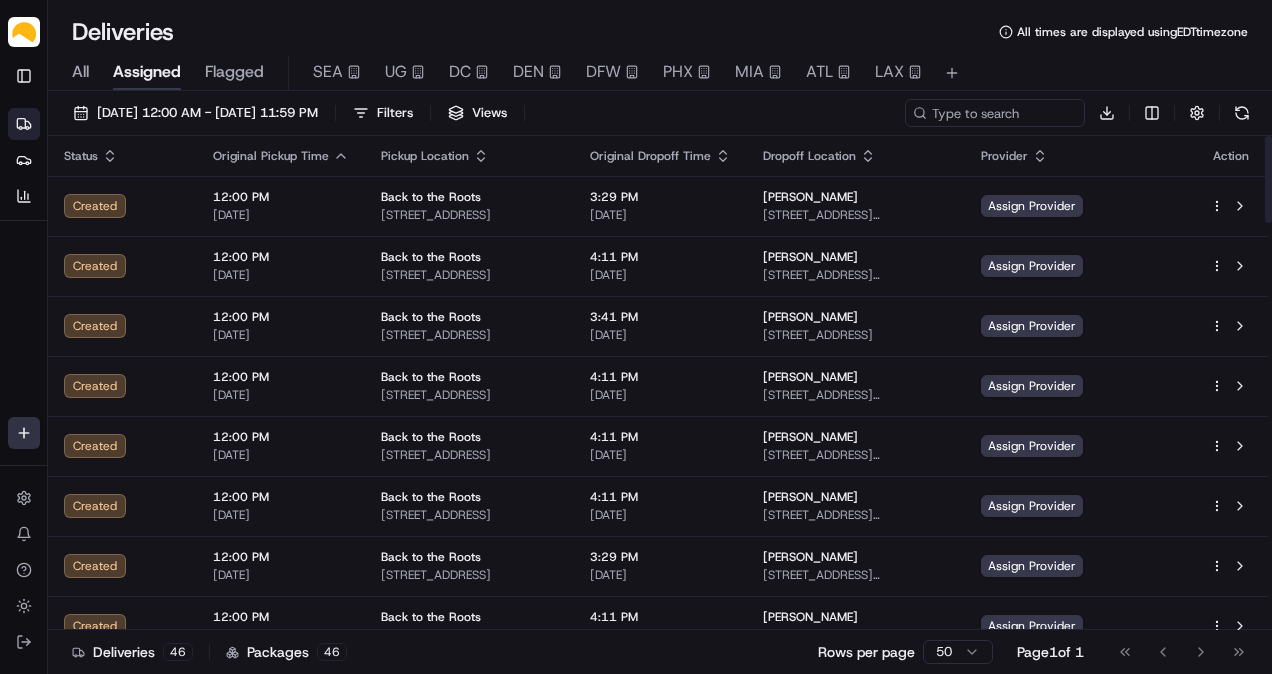 click on "Parsel abdus.syed@getparsel.com Toggle Sidebar Deliveries Providers Analytics Favorites Main Menu Members & Organization Organization Users Roles Preferences Customization Tracking Orchestration Automations Dispatch Strategy Locations Pickup Locations Dropoff Locations Billing Billing Refund Requests Integrations Notification Triggers Webhooks API Keys Request Logs Create Settings Notifications Chat with us! Toggle Theme Log out Deliveries All times are displayed using  EDT  timezone All Assigned Flagged SEA UG DC DEN DFW PHX MIA ATL LAX 07/10/2025 12:00 AM - 07/10/2025 11:59 PM Filters Views Download Status Original Pickup Time Pickup Location Original Dropoff Time Dropoff Location Provider Action Created 12:00 PM 07/10/2025 Back to the Roots 4700 Eisenhower Ave, Alexandria, VA 22304, USA 3:29 PM 07/10/2025 STEVE GEARY 12126 Folkstone Dr, Herndon, VA 20171, USA Assign Provider Created 12:00 PM 07/10/2025 Back to the Roots 140 58th St Building B, Brooklyn, NY 11220, USA 4:11 PM 07/10/2025 Uber" at bounding box center (636, 337) 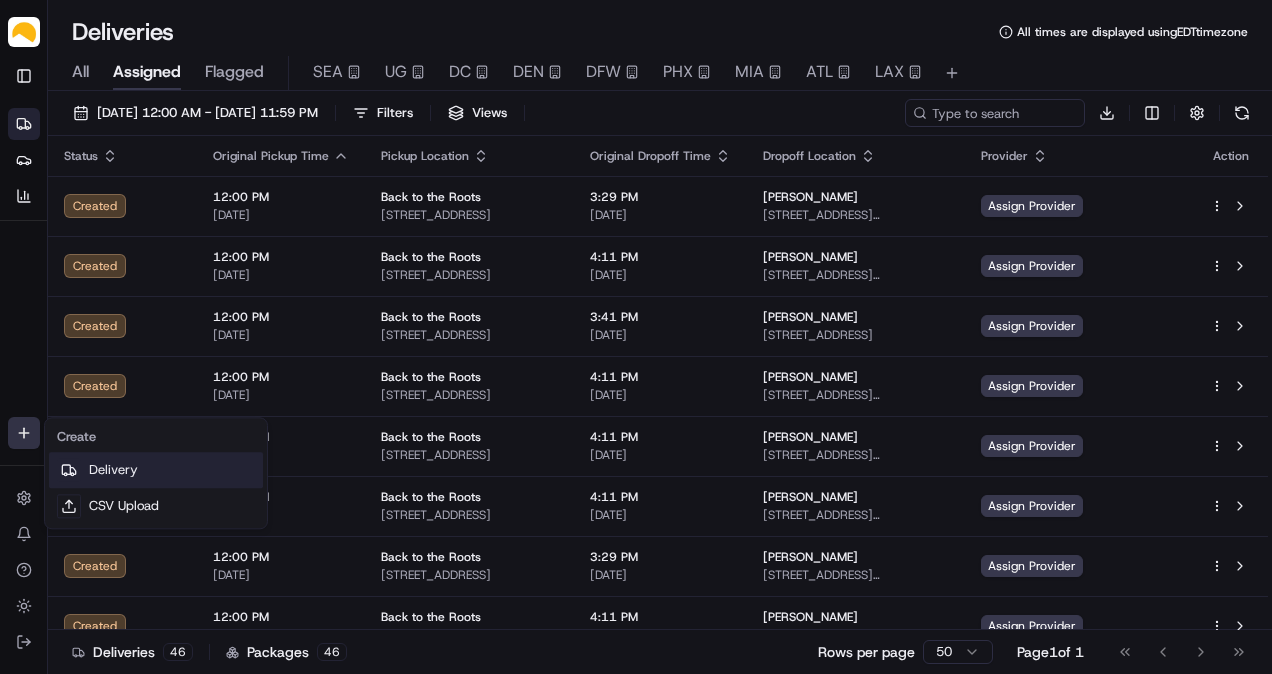 click on "Delivery" at bounding box center (156, 470) 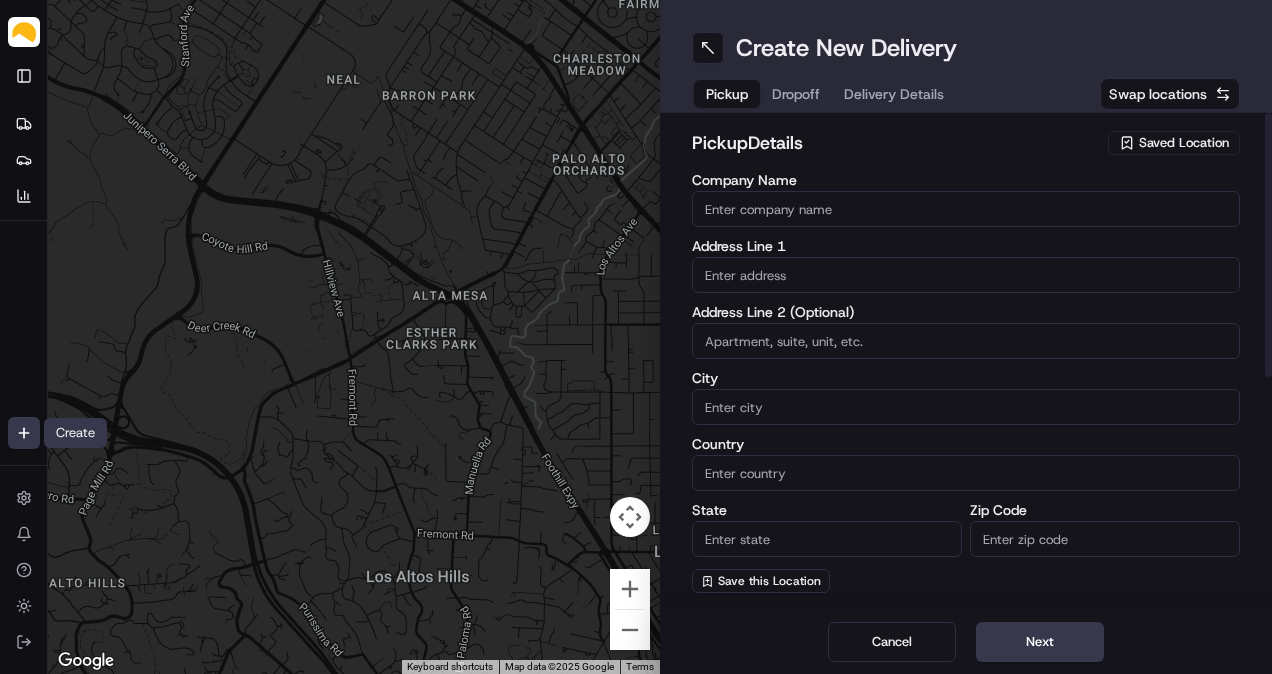 click on "Saved Location" at bounding box center (1184, 143) 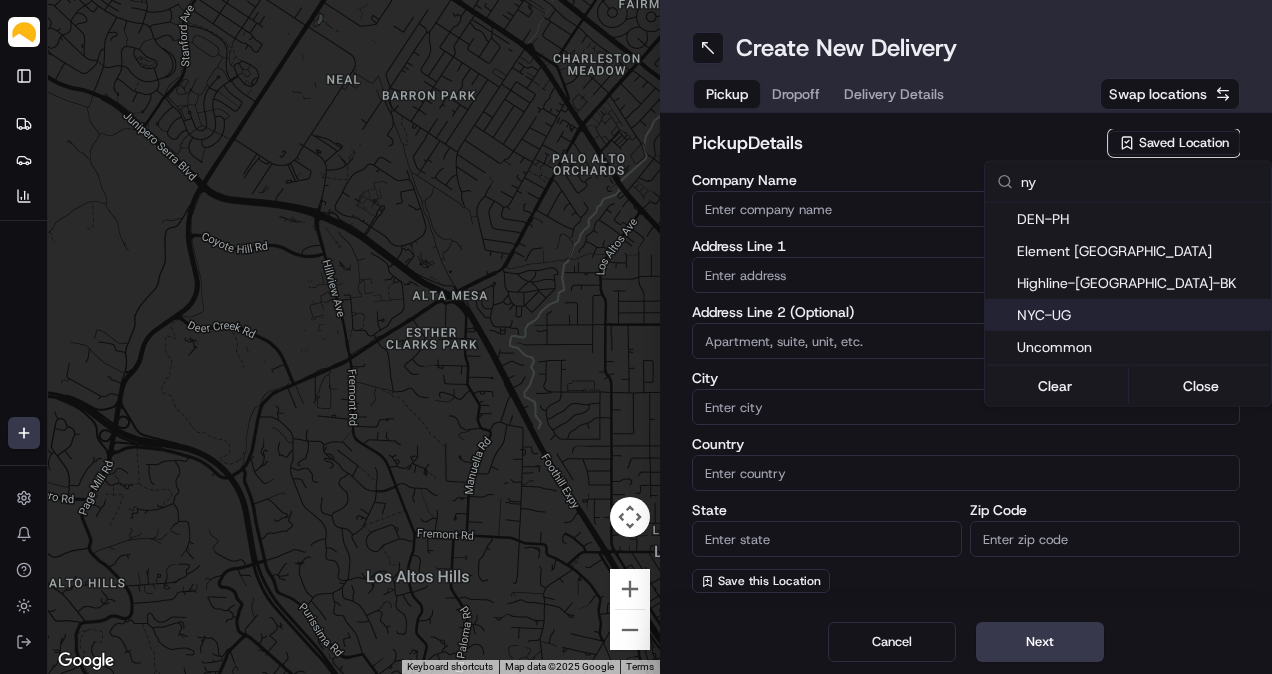 type on "ny" 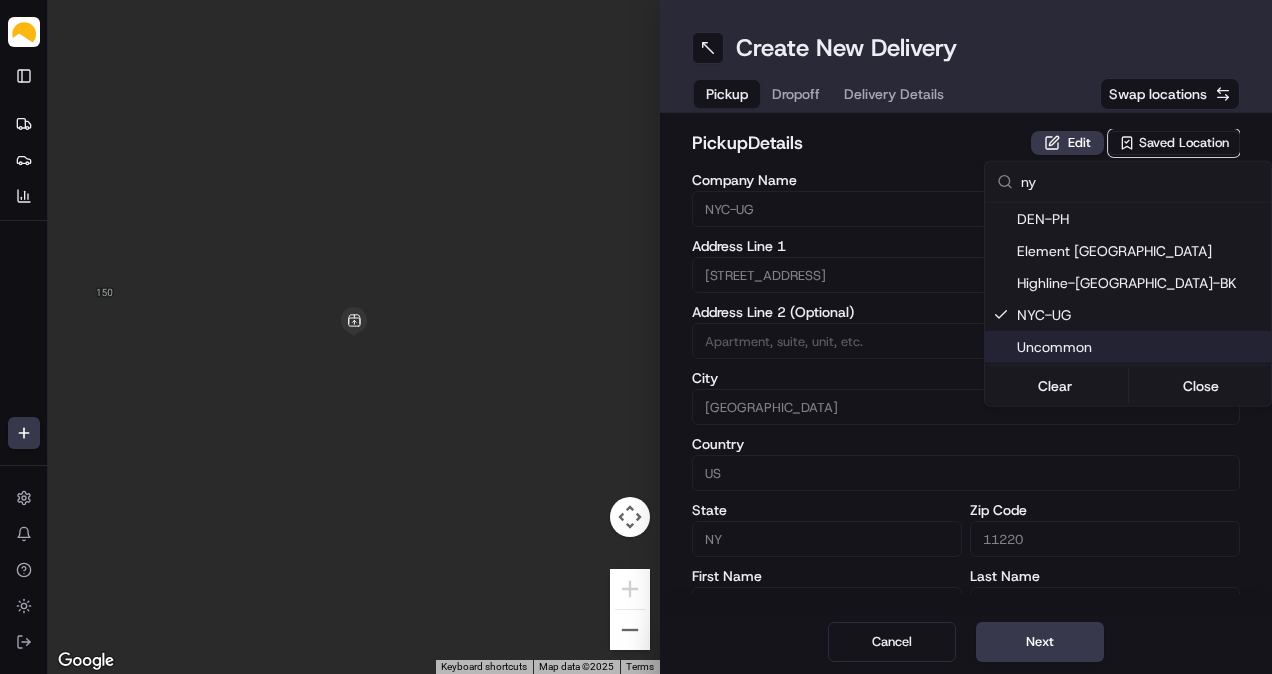 click on "Parsel abdus.syed@getparsel.com Toggle Sidebar Deliveries Providers Analytics Favorites Main Menu Members & Organization Organization Users Roles Preferences Customization Tracking Orchestration Automations Dispatch Strategy Locations Pickup Locations Dropoff Locations Billing Billing Refund Requests Integrations Notification Triggers Webhooks API Keys Request Logs Create Settings Notifications Chat with us! Toggle Theme Log out To navigate the map with touch gestures double-tap and hold your finger on the map, then drag the map. ← Move left → Move right ↑ Move up ↓ Move down + Zoom in - Zoom out Home Jump left by 75% End Jump right by 75% Page Up Jump up by 75% Page Down Jump down by 75% Keyboard shortcuts Map Data Map data ©2025 Map data ©2025 2 m  Click to toggle between metric and imperial units Terms Report a map error Create New Delivery Pickup Dropoff Delivery Details Swap locations pickup  Details  Edit Saved Location Company Name NYC-UG Address Line 1 140 58th St #5B City" at bounding box center [636, 337] 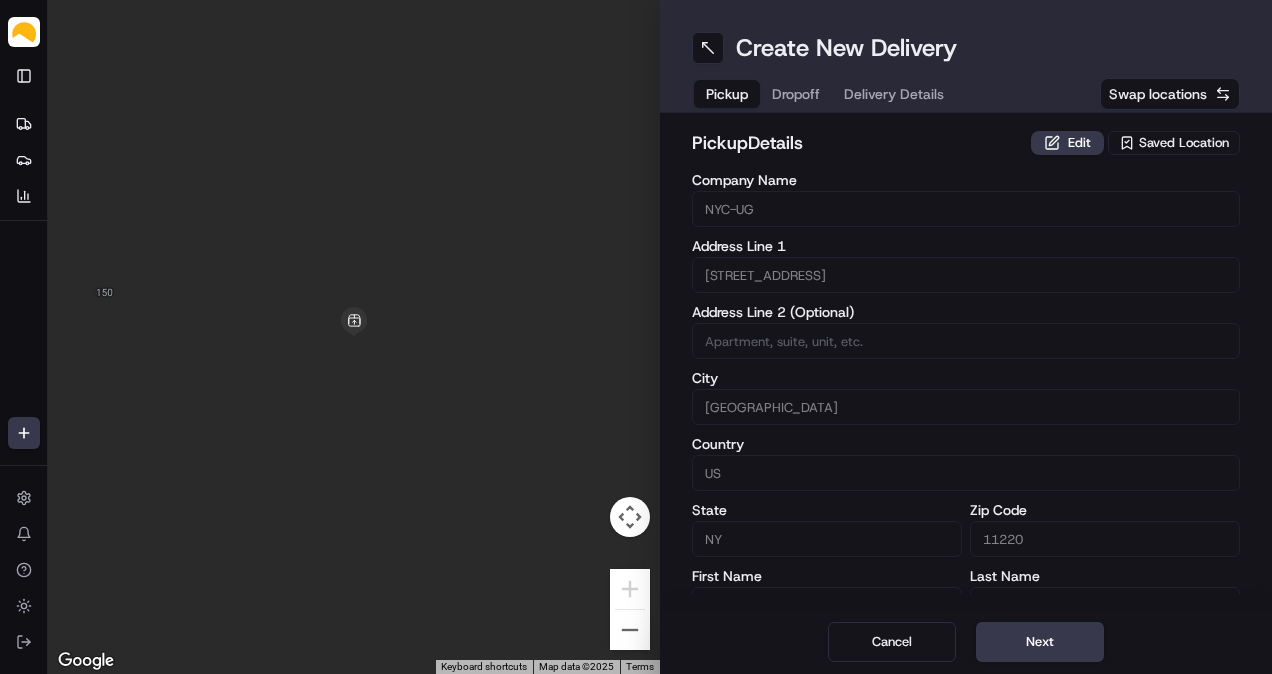 click on "Next" at bounding box center [1040, 642] 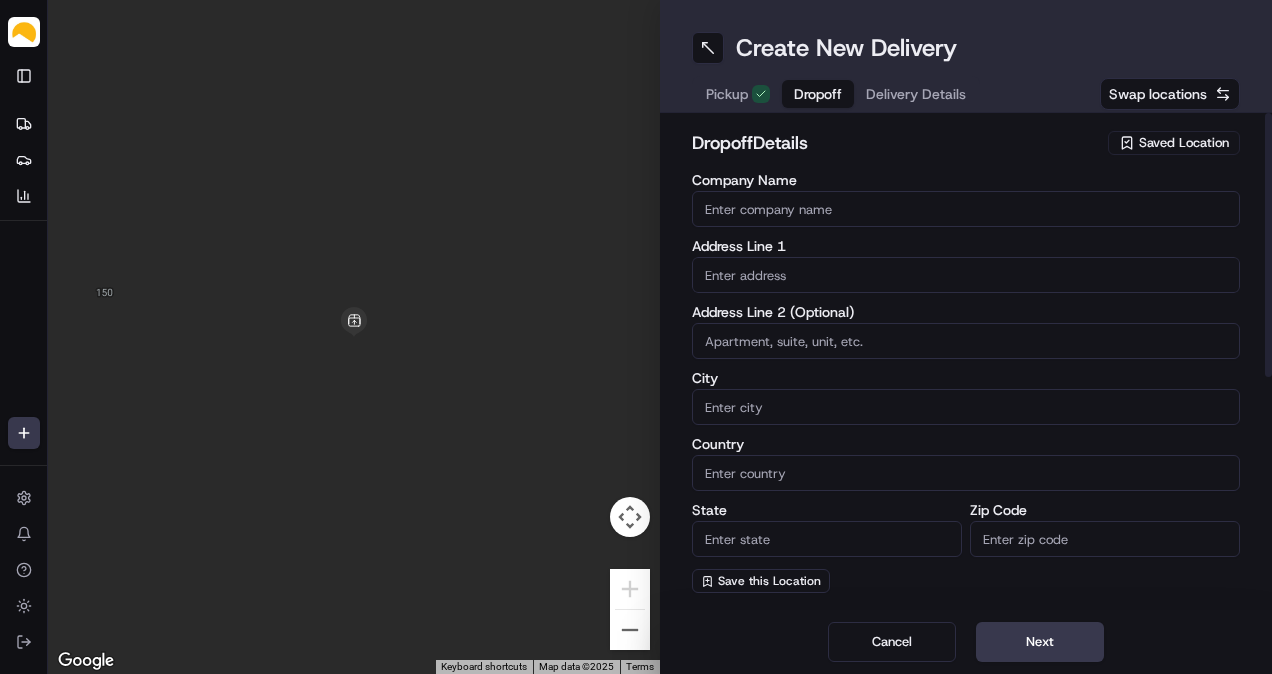 click on "Company Name" at bounding box center [966, 209] 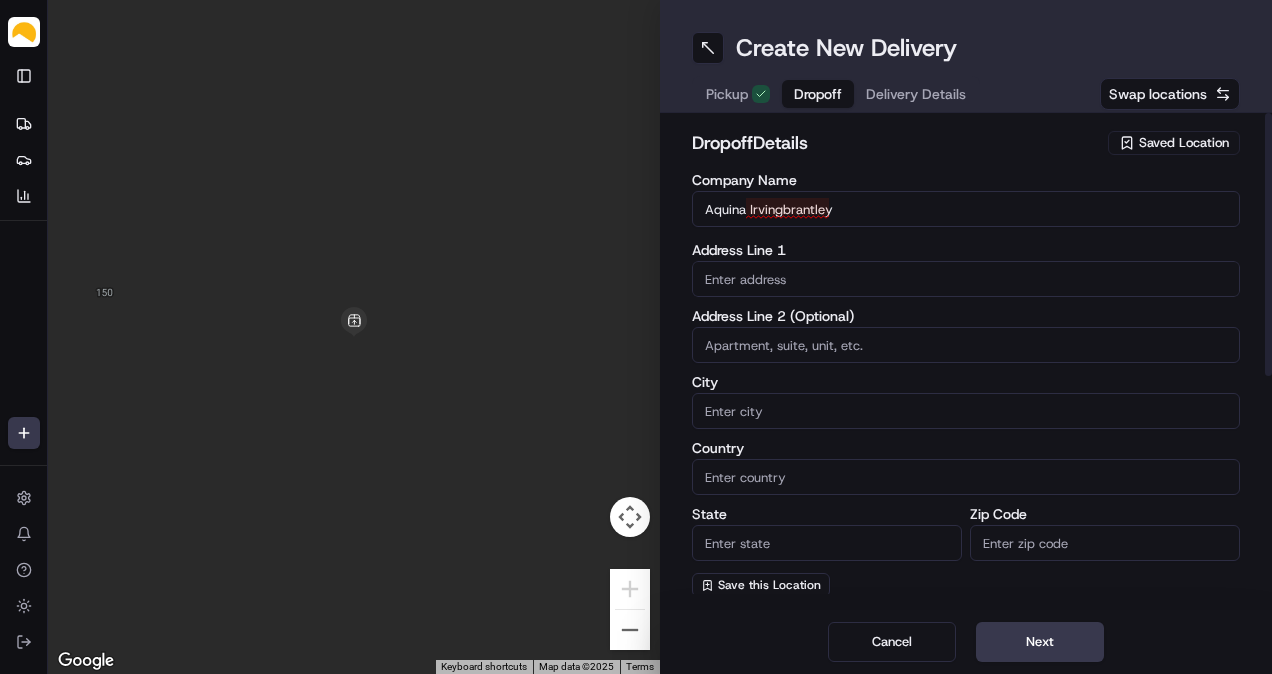 click on "Aquina Irvingbrantley" at bounding box center (966, 209) 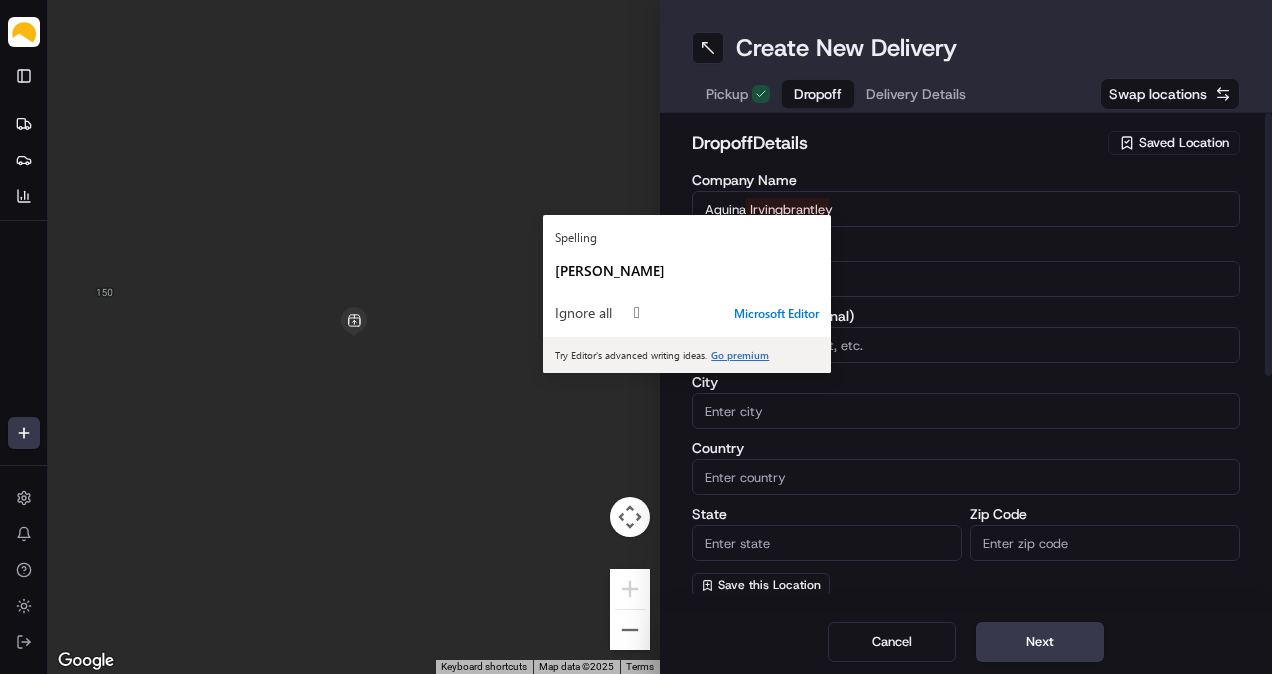 type on "Aquina Irvingbrantley" 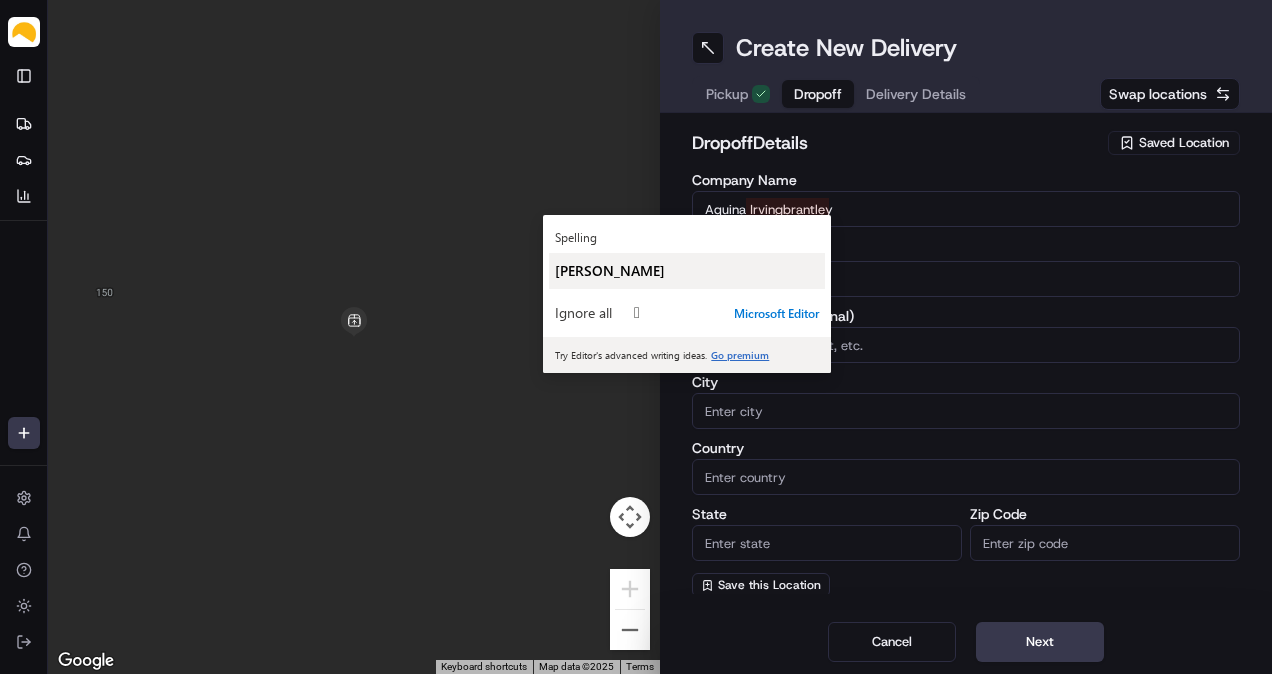 click on "Irving Brantley" at bounding box center [687, 270] 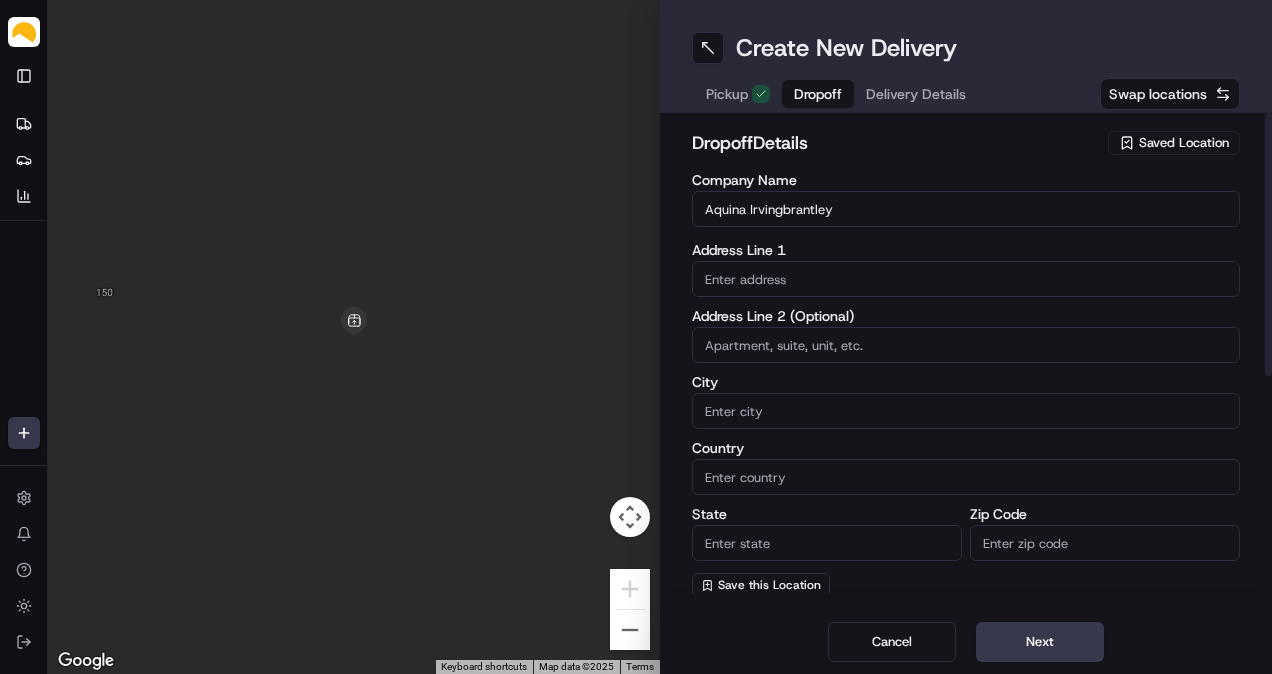 click at bounding box center (966, 279) 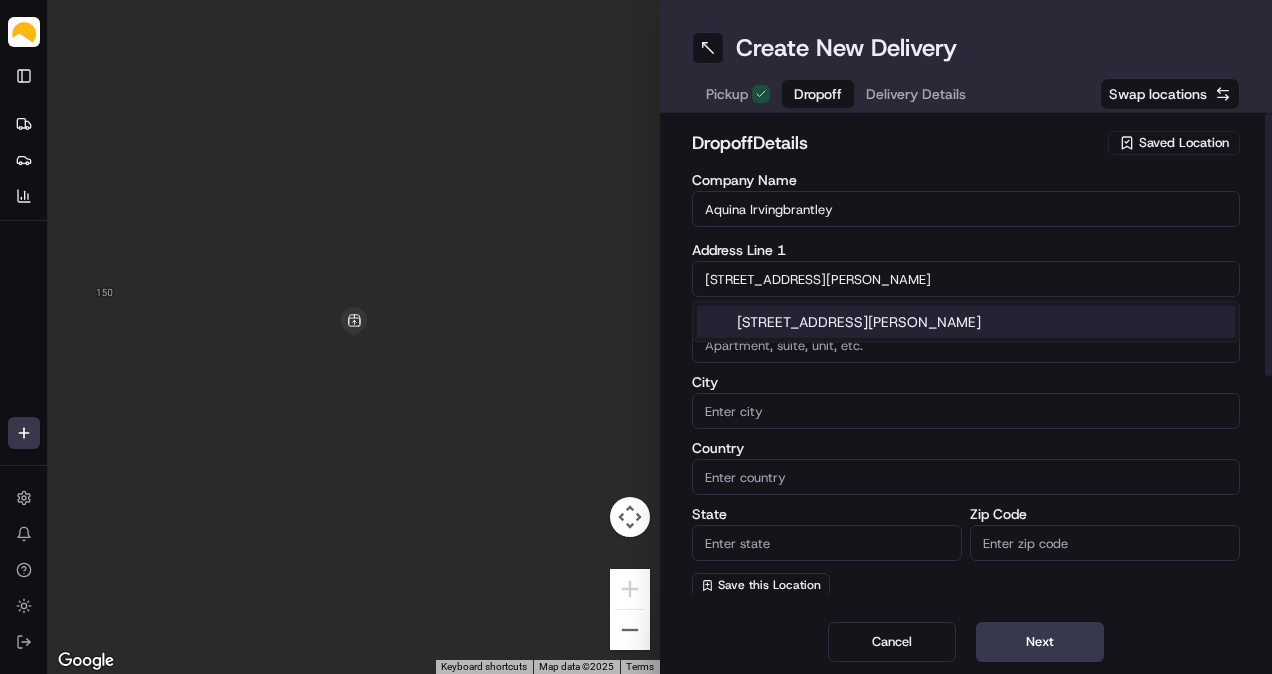 drag, startPoint x: 796, startPoint y: 296, endPoint x: 797, endPoint y: 317, distance: 21.023796 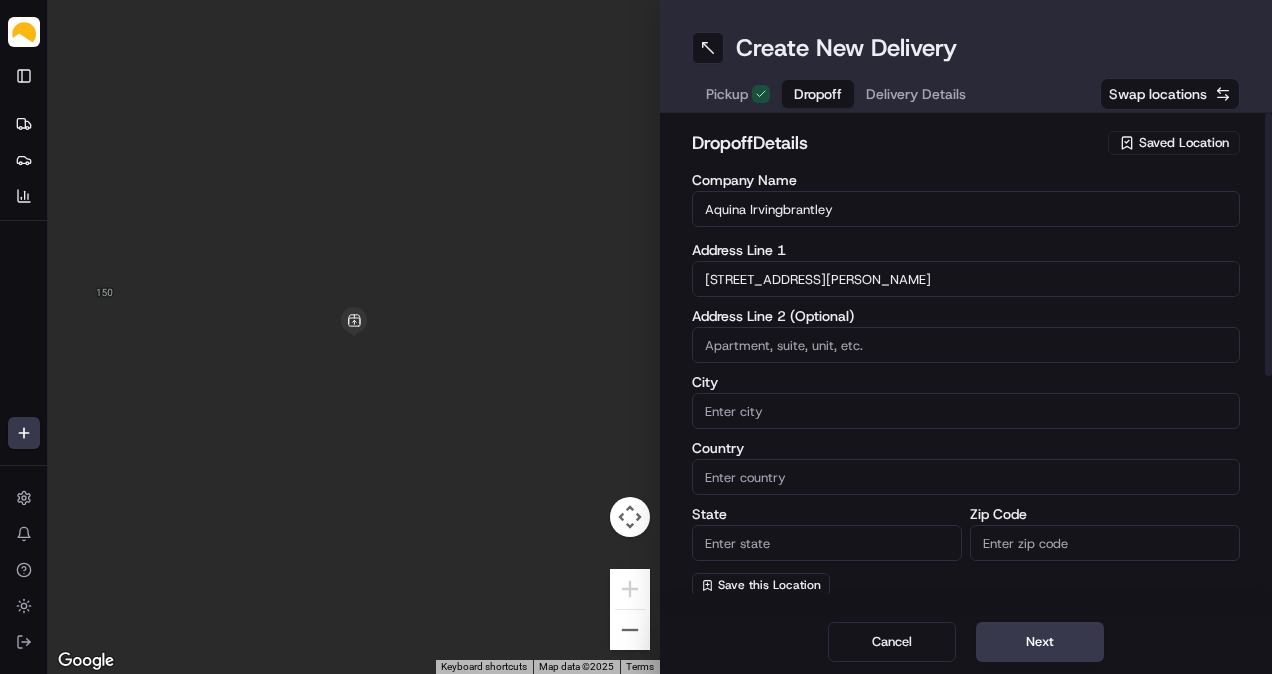type on "511 Powell St, Brooklyn, NY 11212, USA" 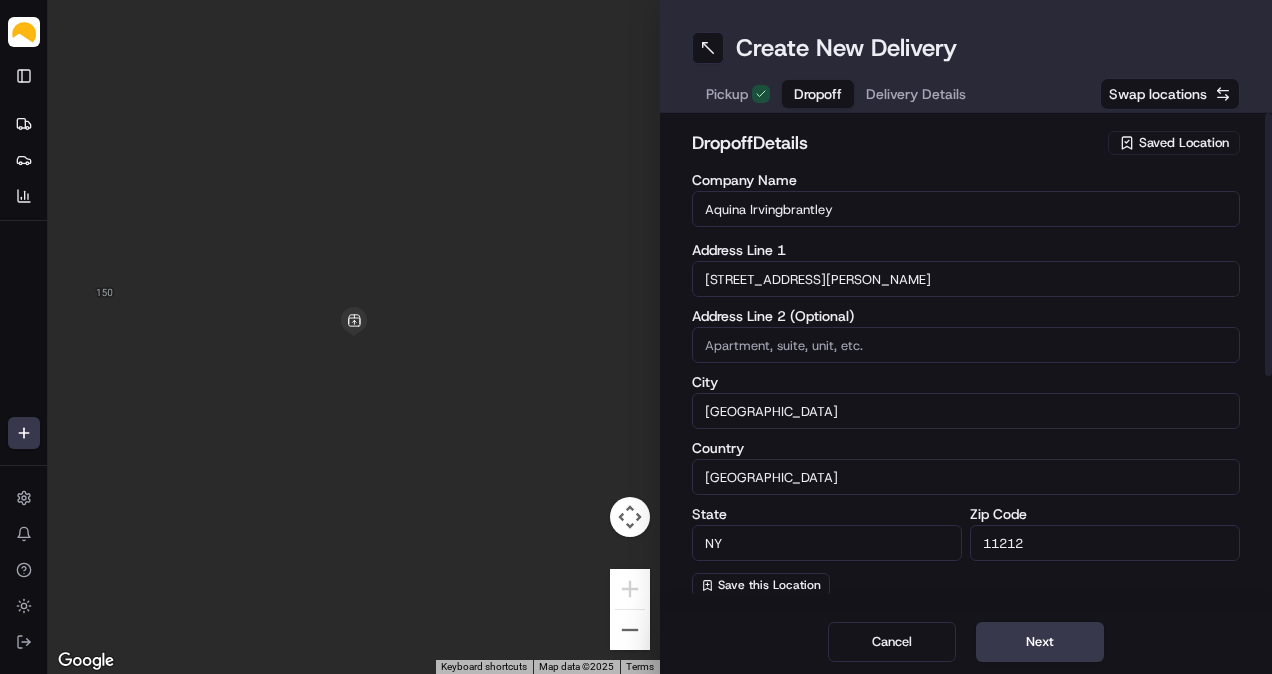type on "511 Powell Street" 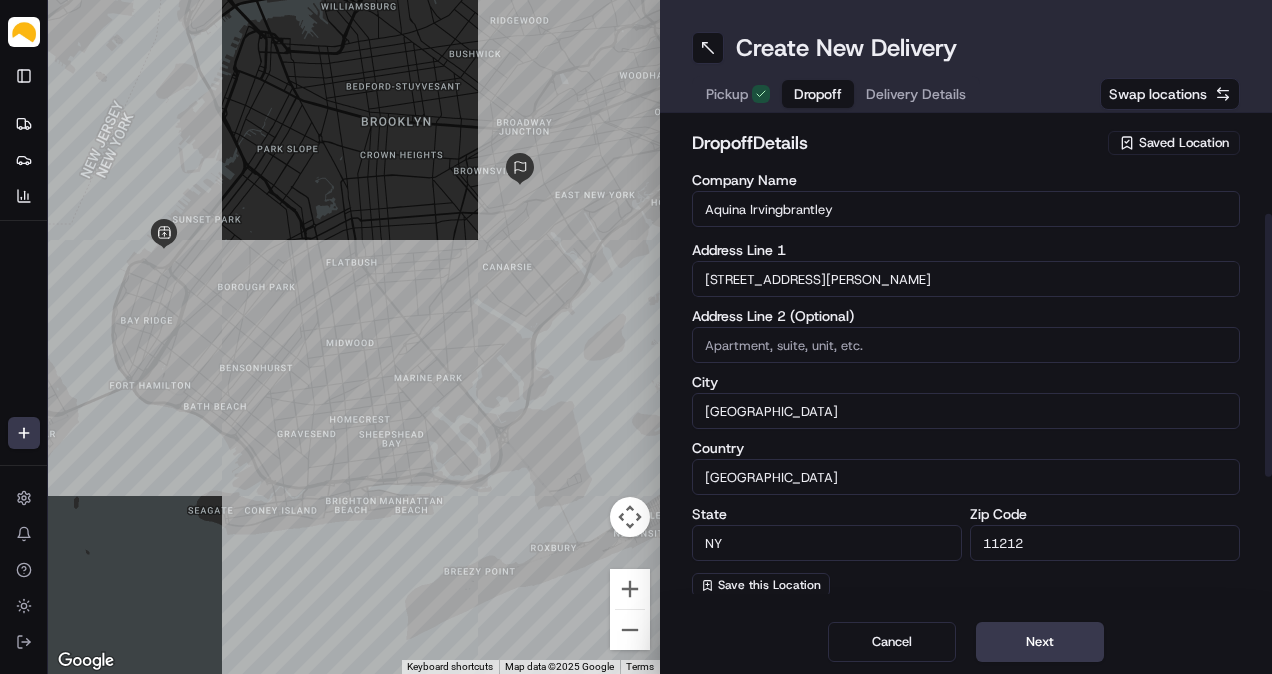 scroll, scrollTop: 333, scrollLeft: 0, axis: vertical 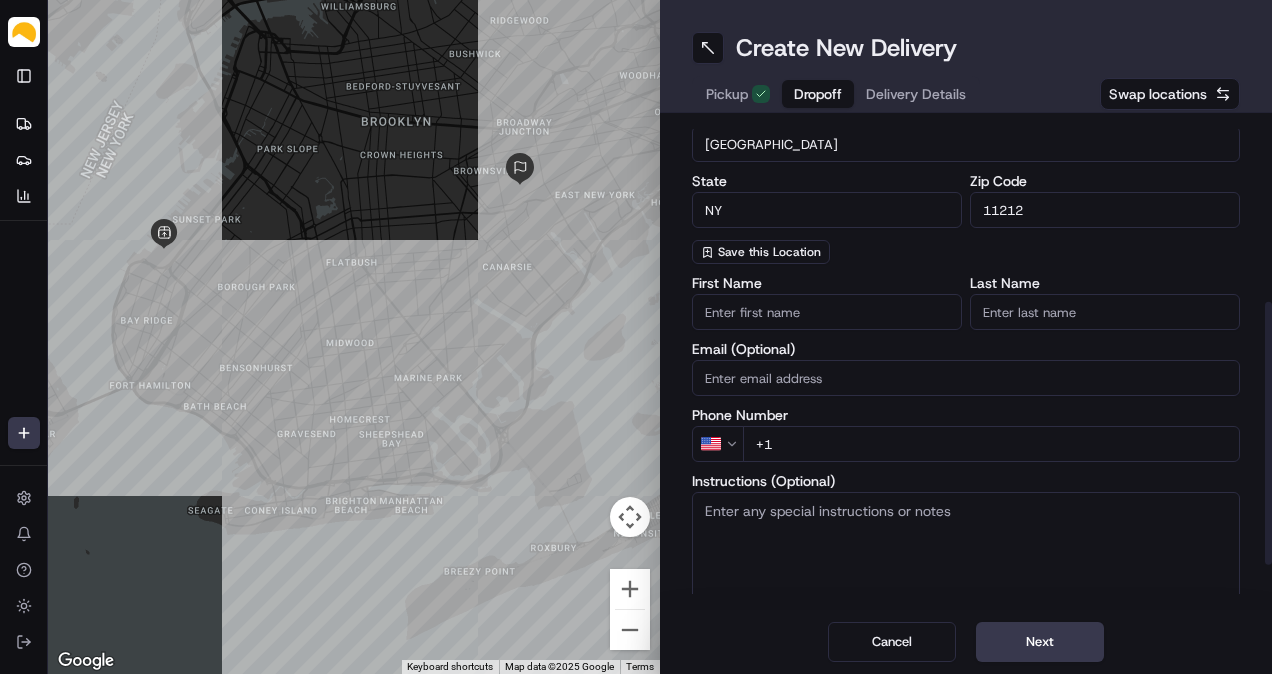 click on "+1" at bounding box center [991, 444] 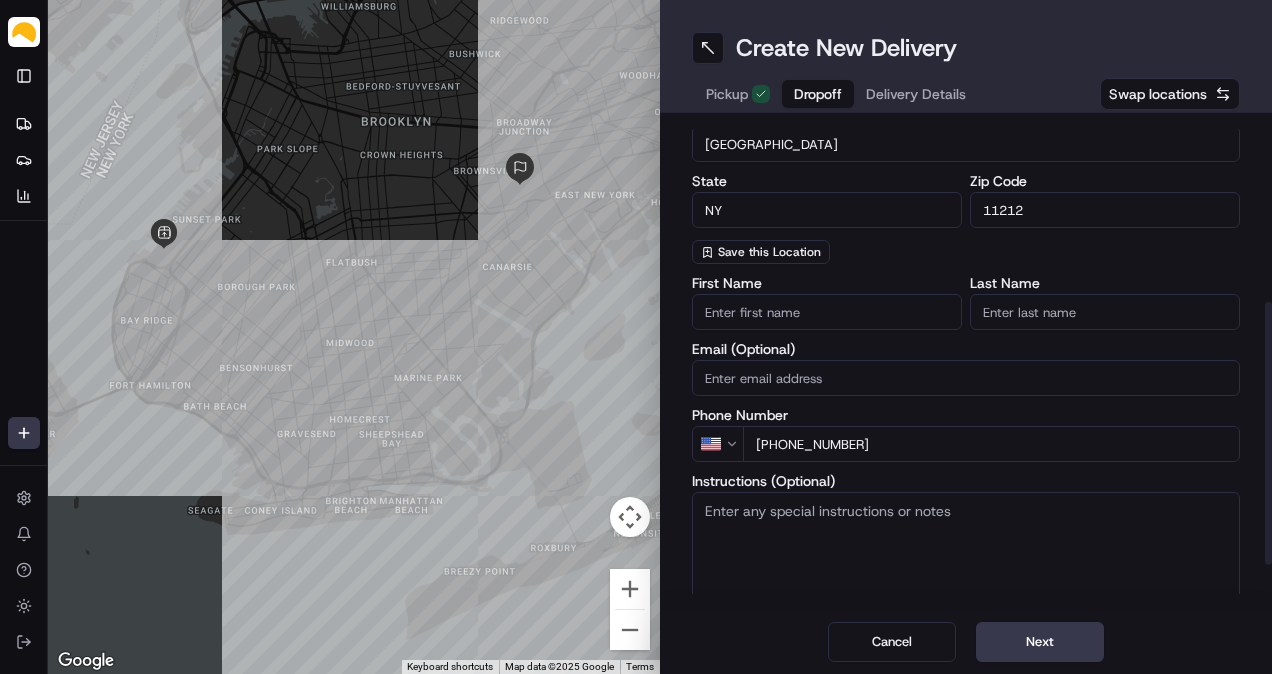 type on "+1 347 221 5111" 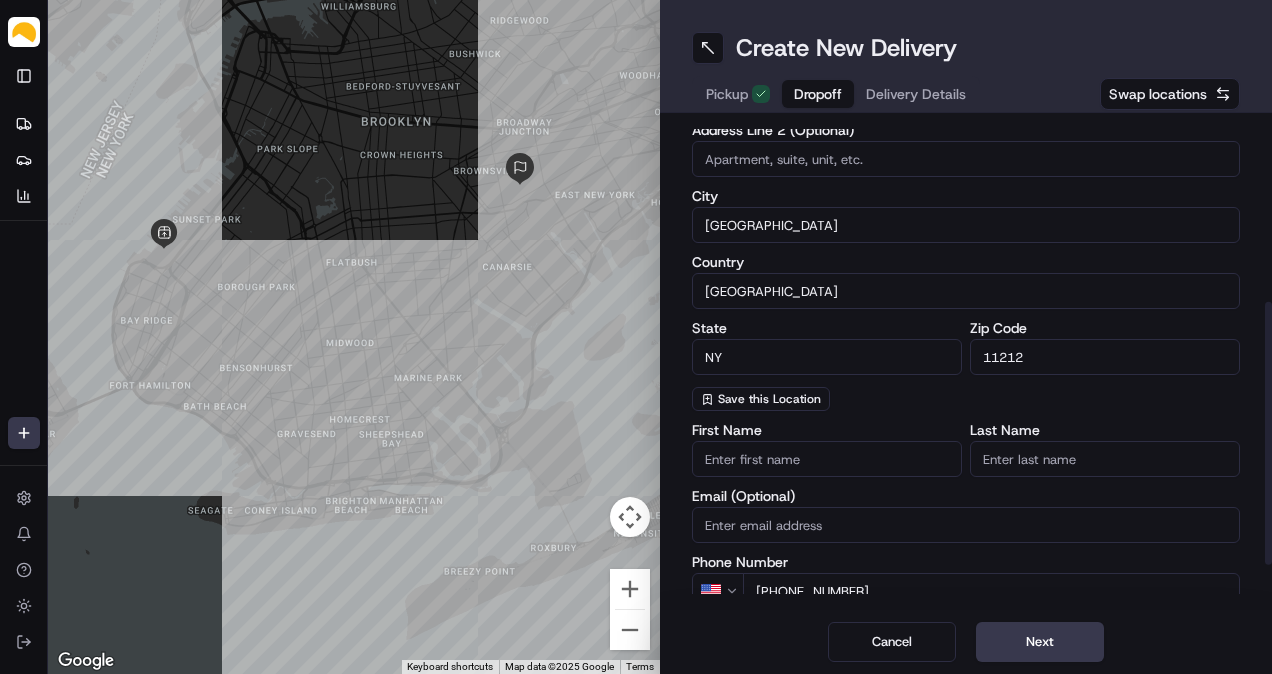 scroll, scrollTop: 166, scrollLeft: 0, axis: vertical 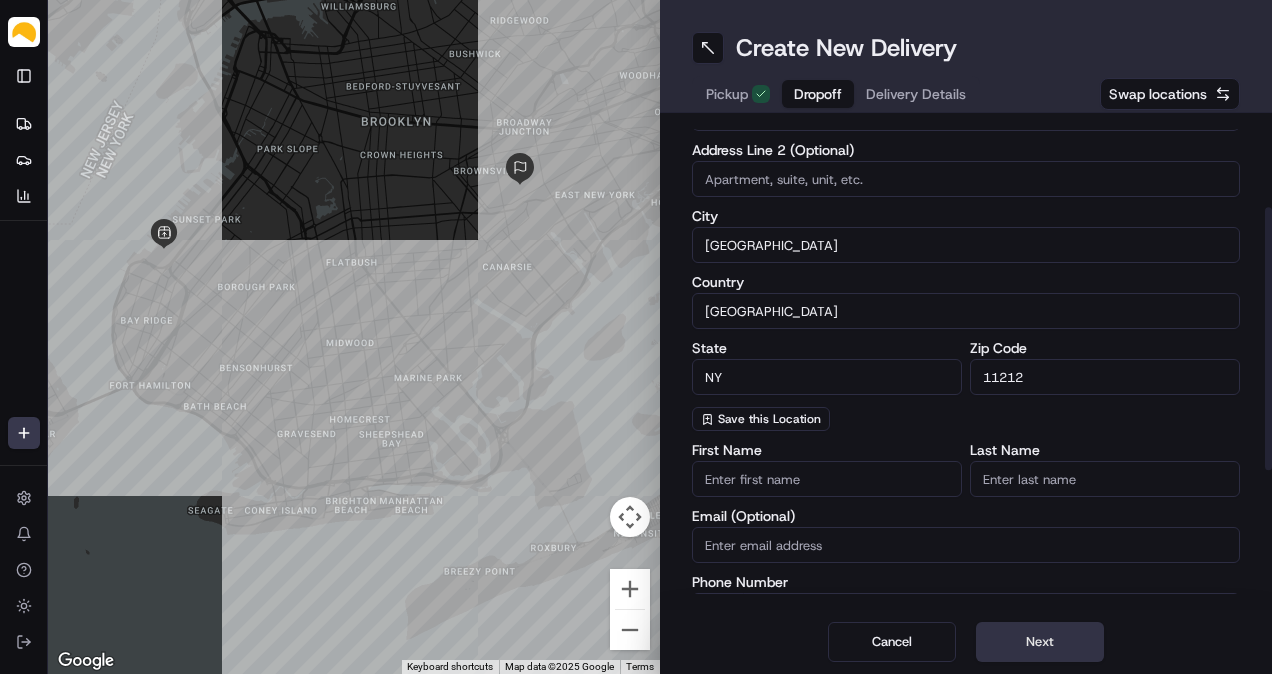 click on "Next" at bounding box center [1040, 642] 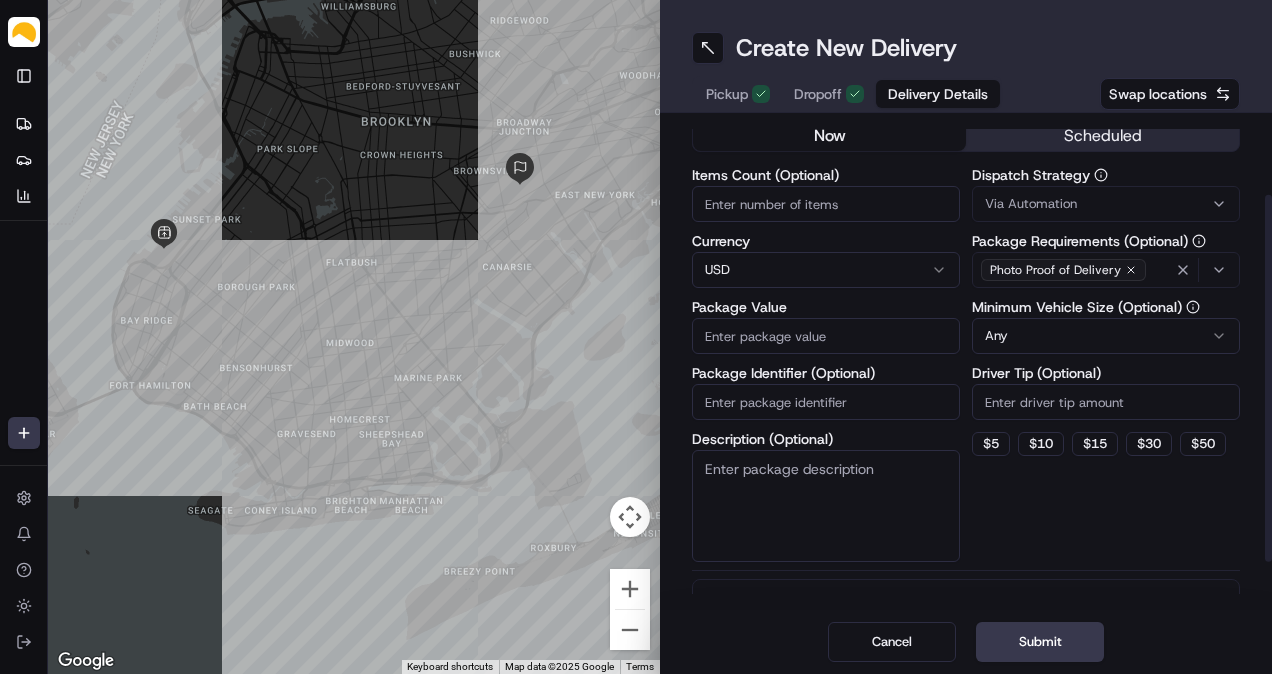 scroll, scrollTop: 0, scrollLeft: 0, axis: both 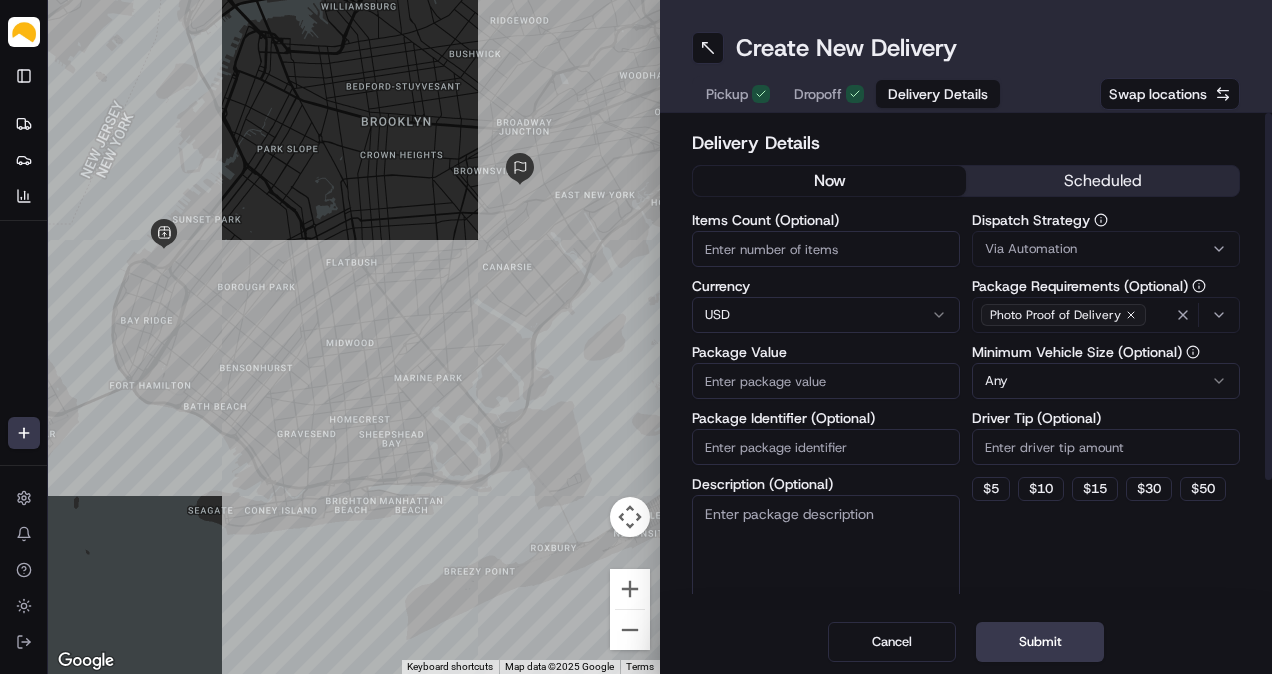 click on "scheduled" at bounding box center [1102, 181] 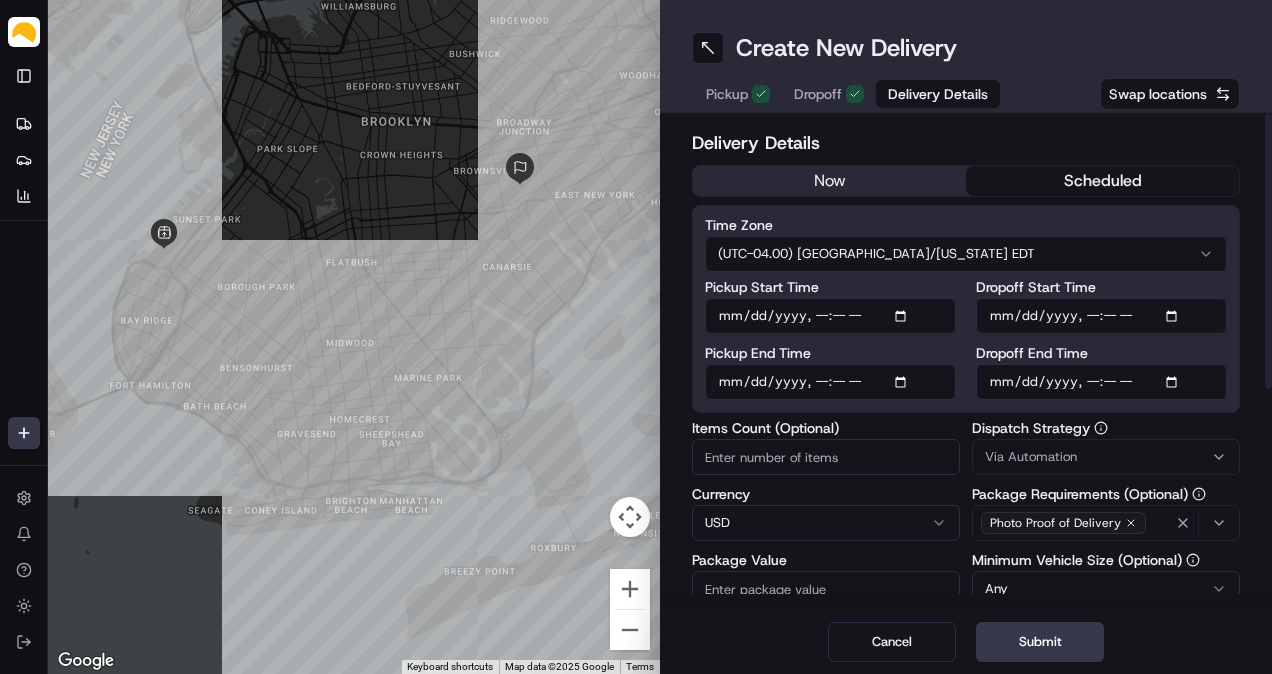 click on "Pickup Start Time" at bounding box center [830, 316] 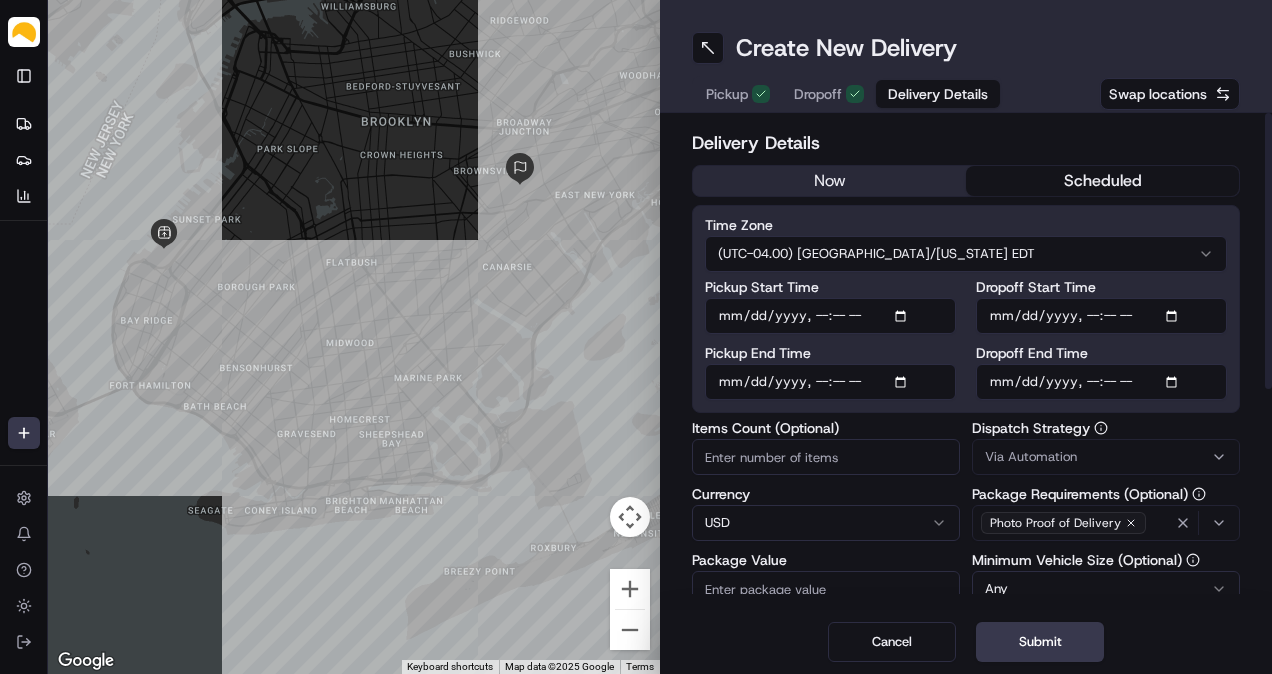 type on "2025-07-11T12:00" 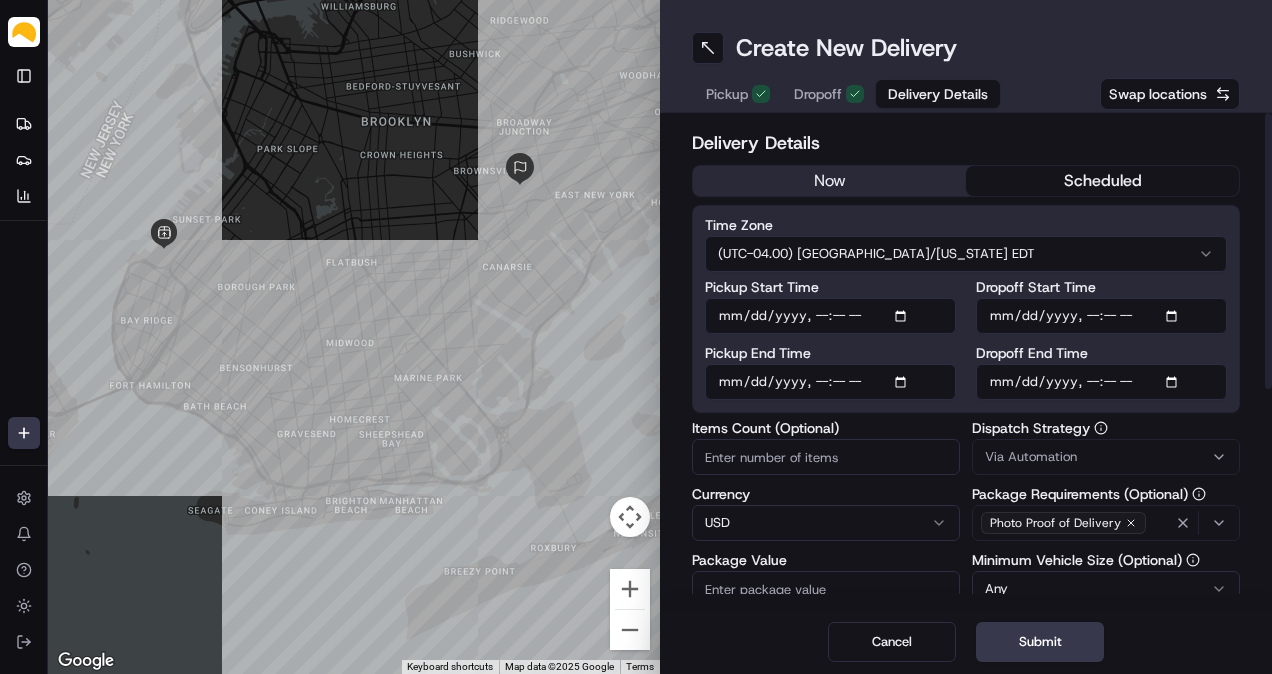 click on "Pickup End Time" at bounding box center [830, 382] 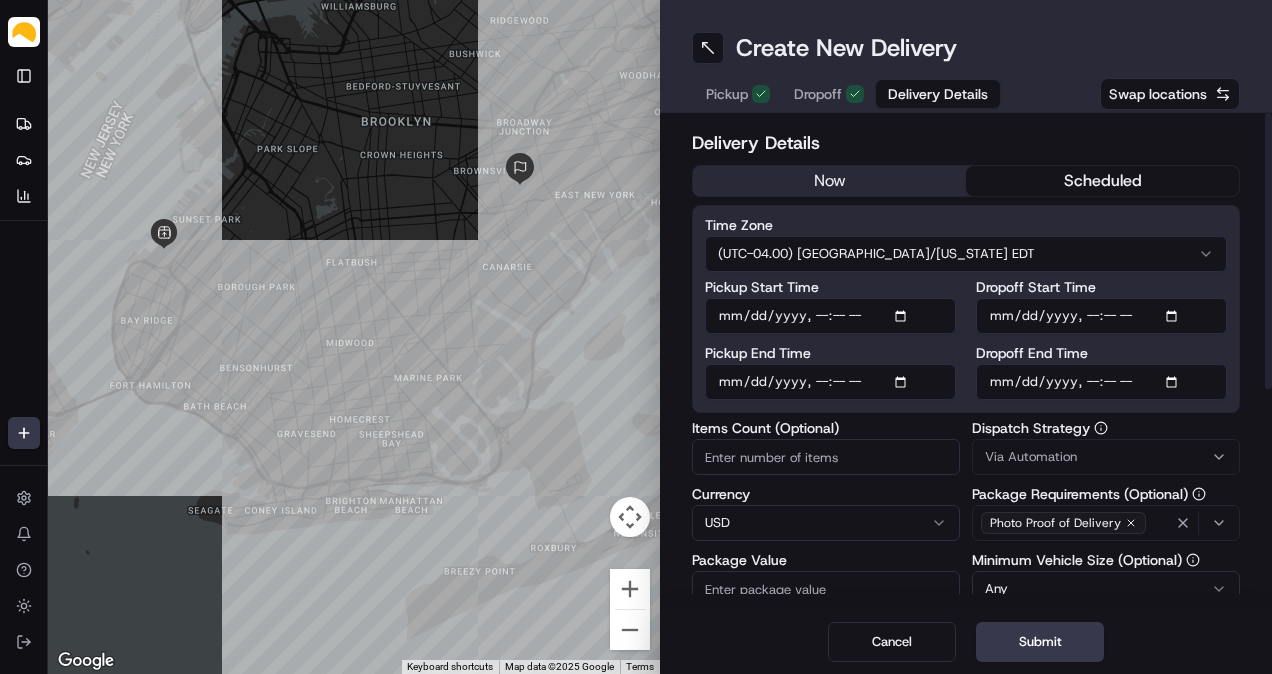 type on "2025-07-11T15:00" 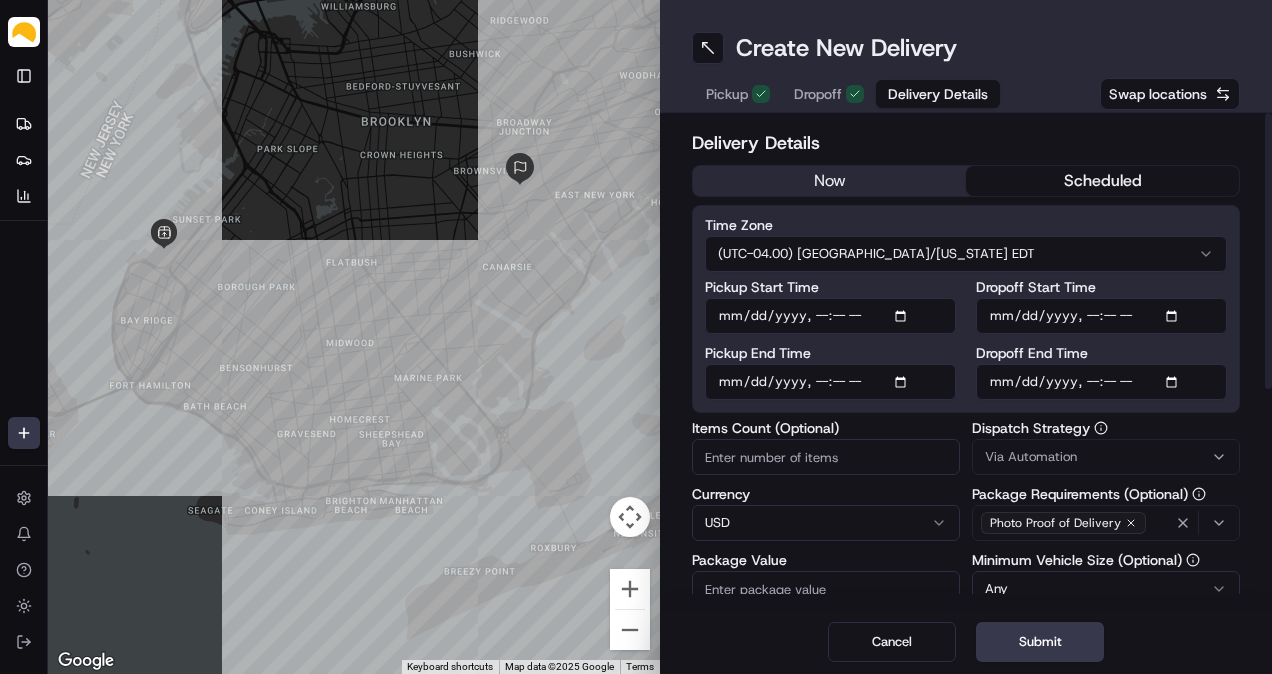 click on "Dropoff End Time" at bounding box center (1101, 382) 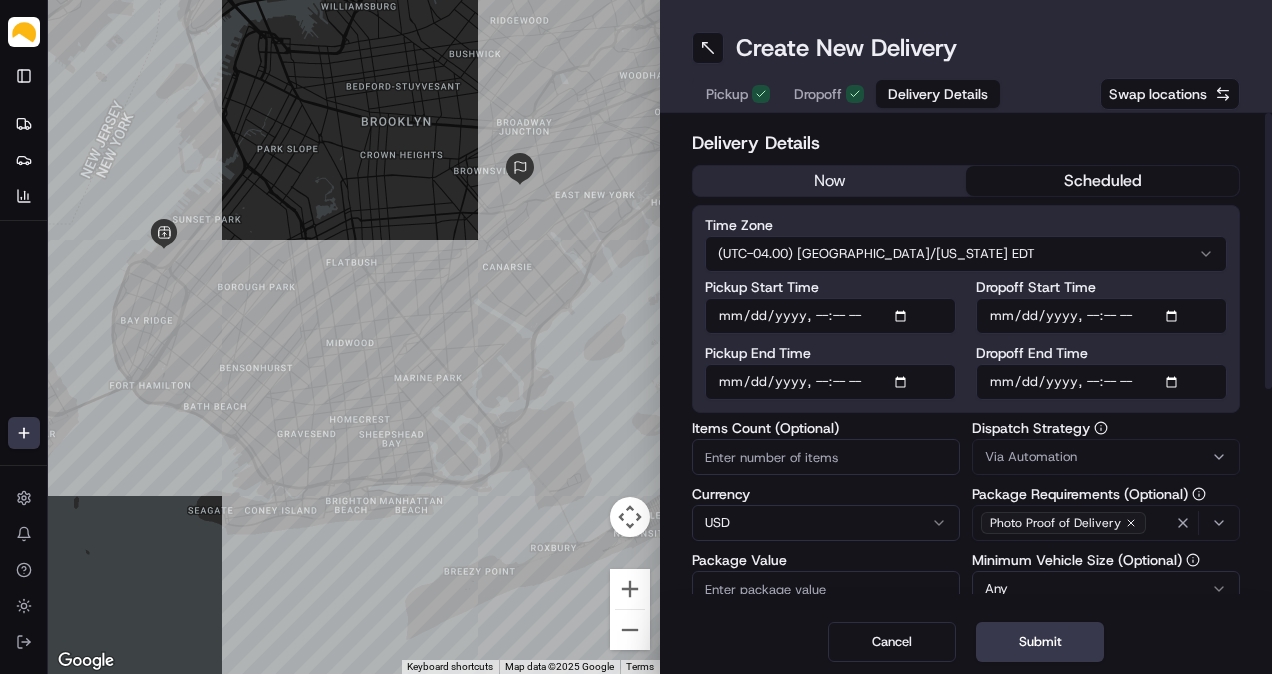 click on "Dropoff End Time" at bounding box center (1101, 382) 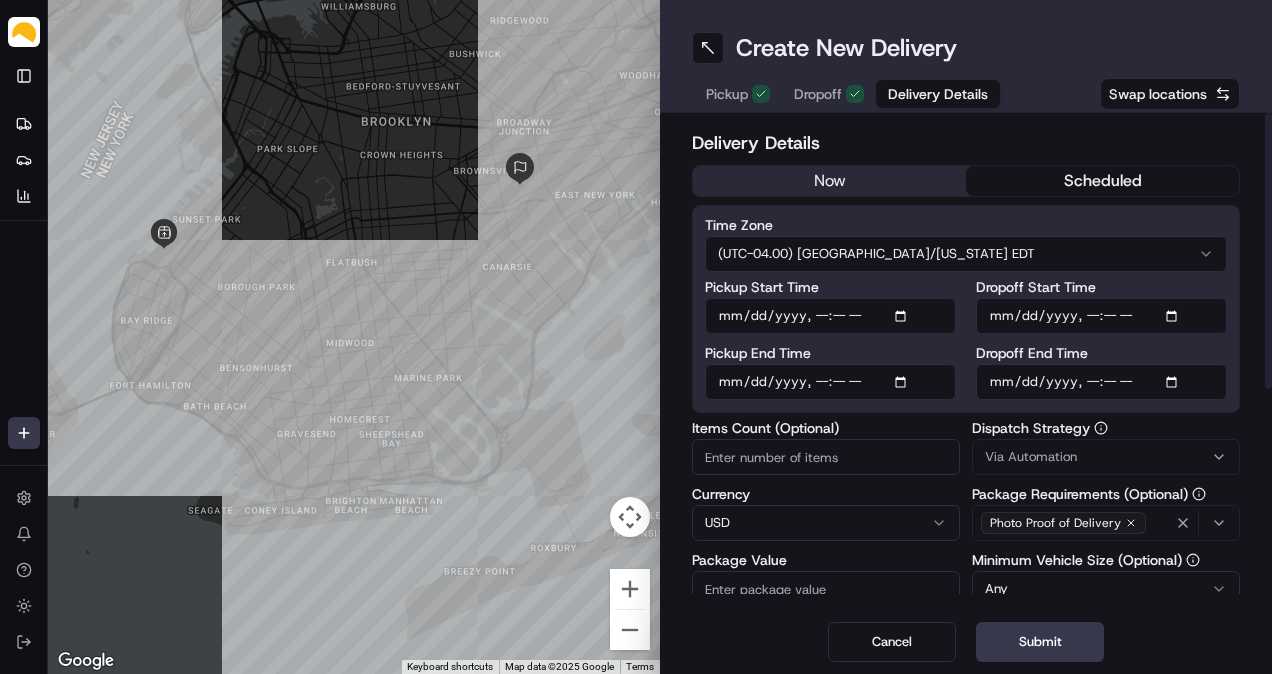 type on "2025-07-11T17:00" 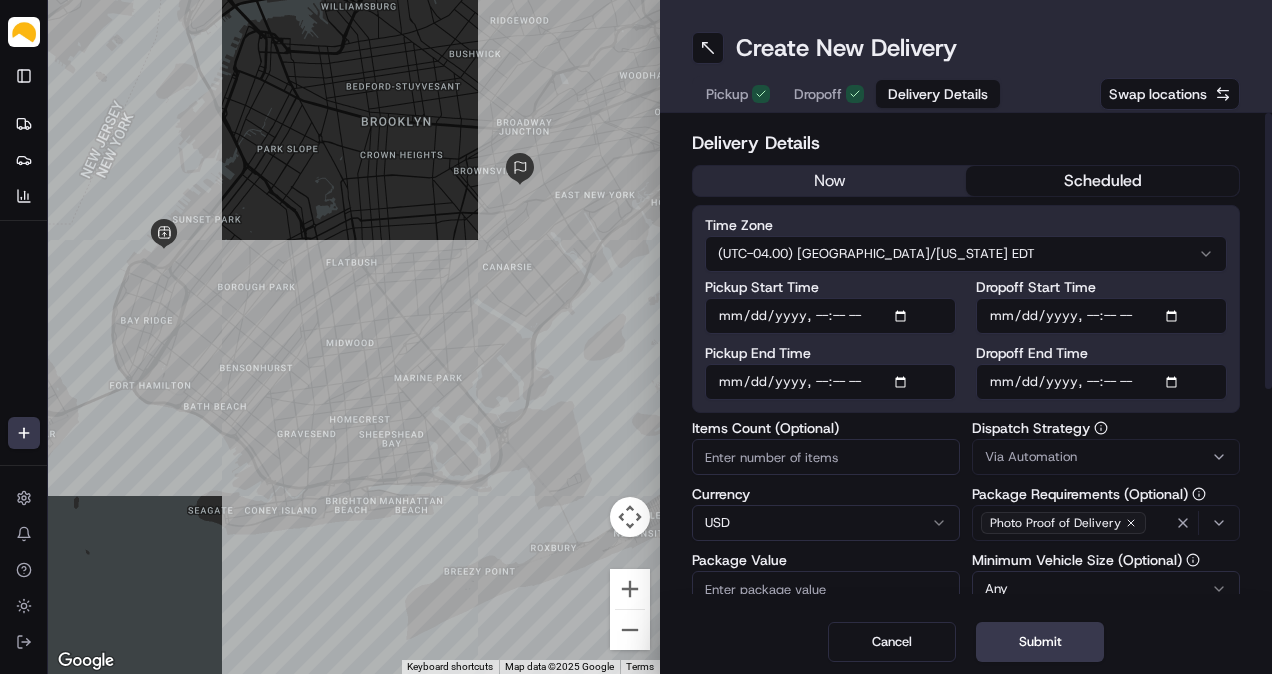 click on "Items Count (Optional)" at bounding box center [826, 457] 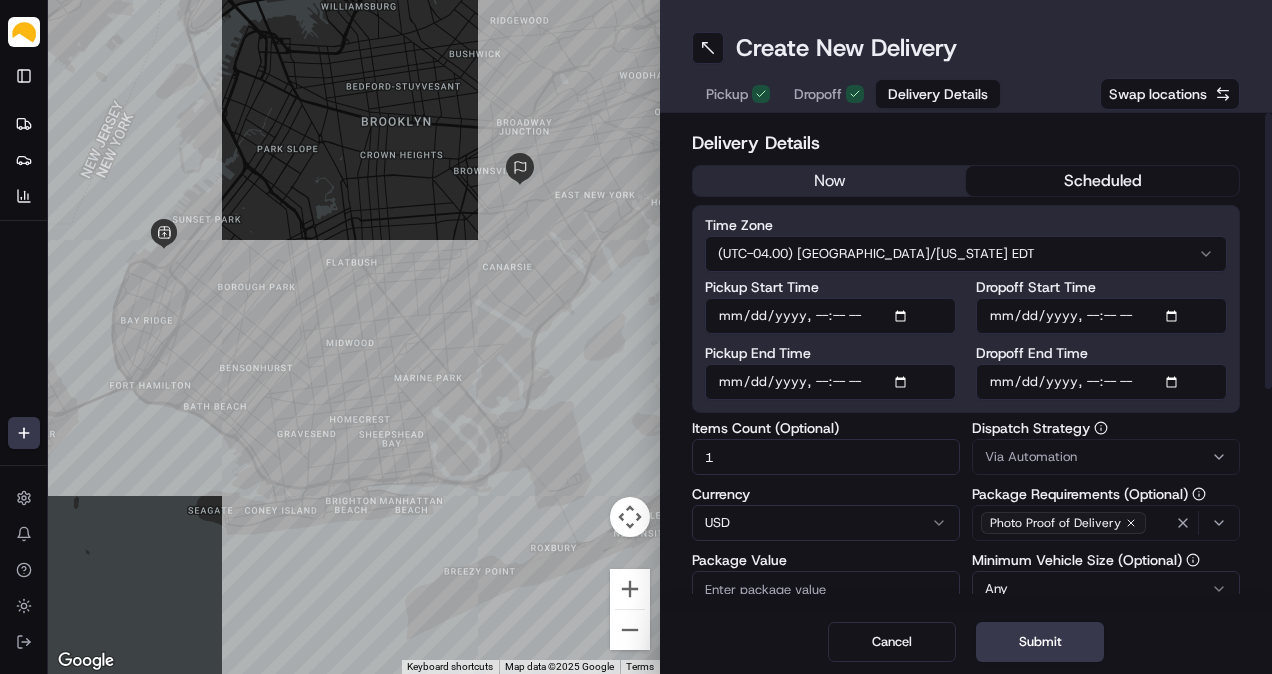 type on "1" 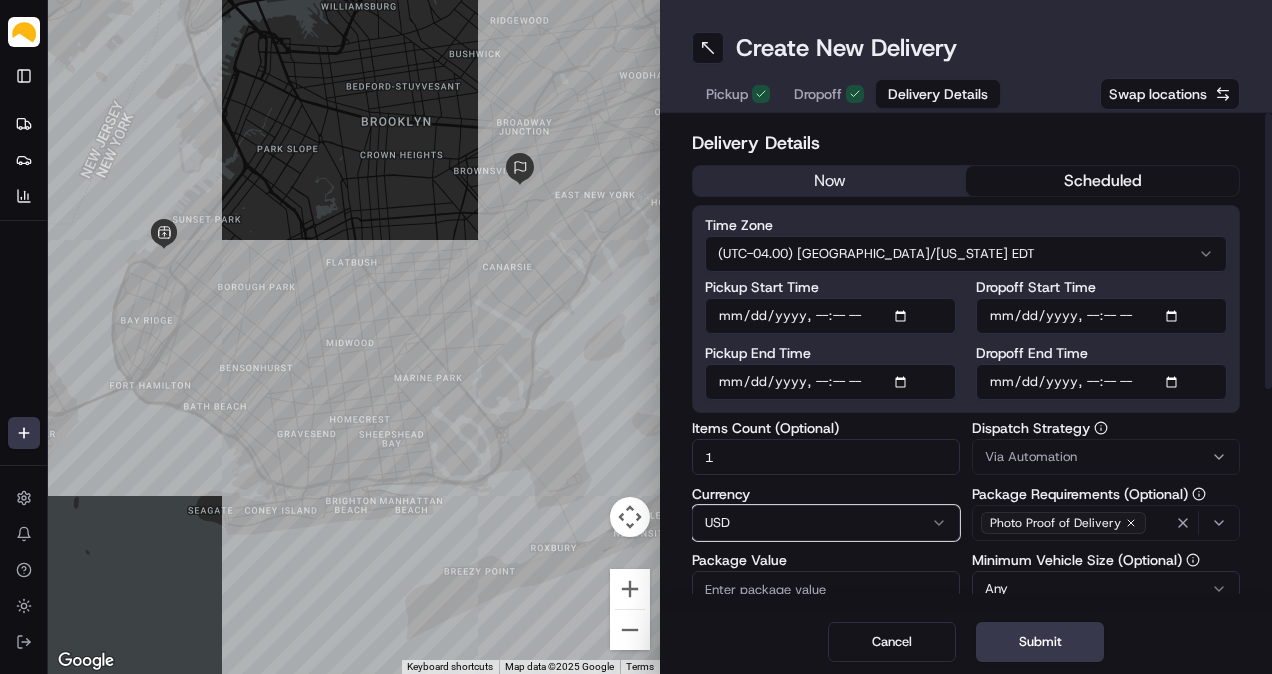 type 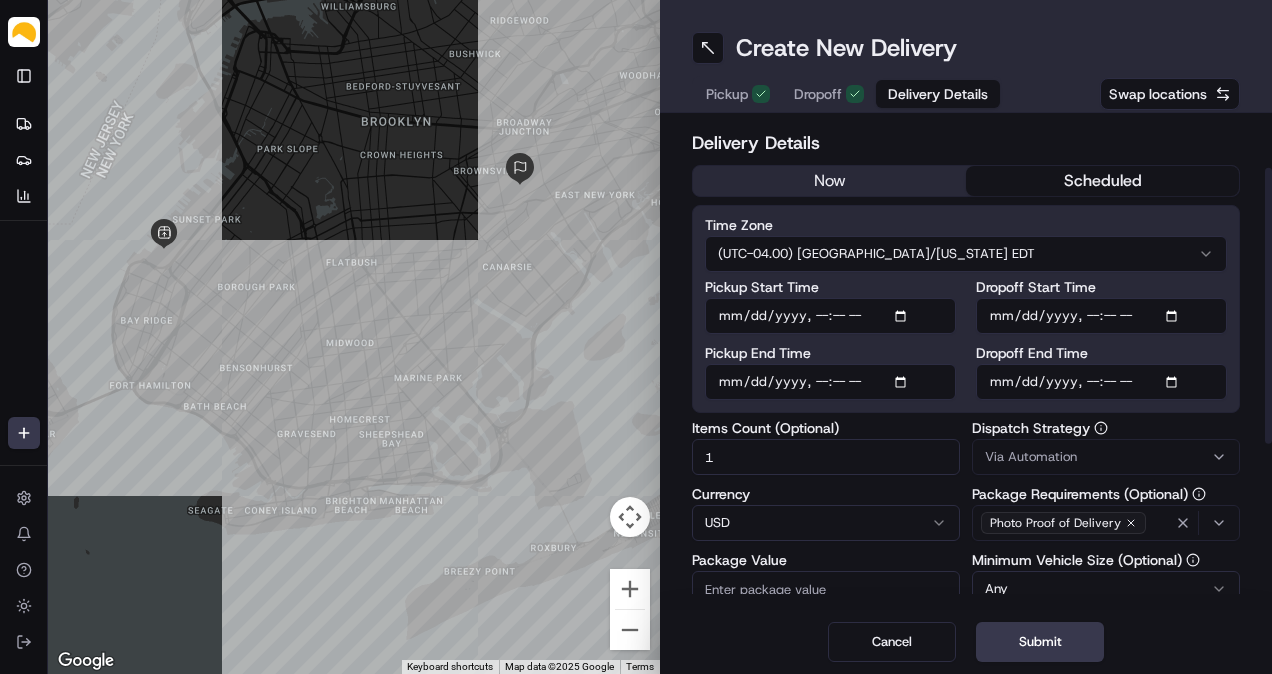scroll, scrollTop: 92, scrollLeft: 0, axis: vertical 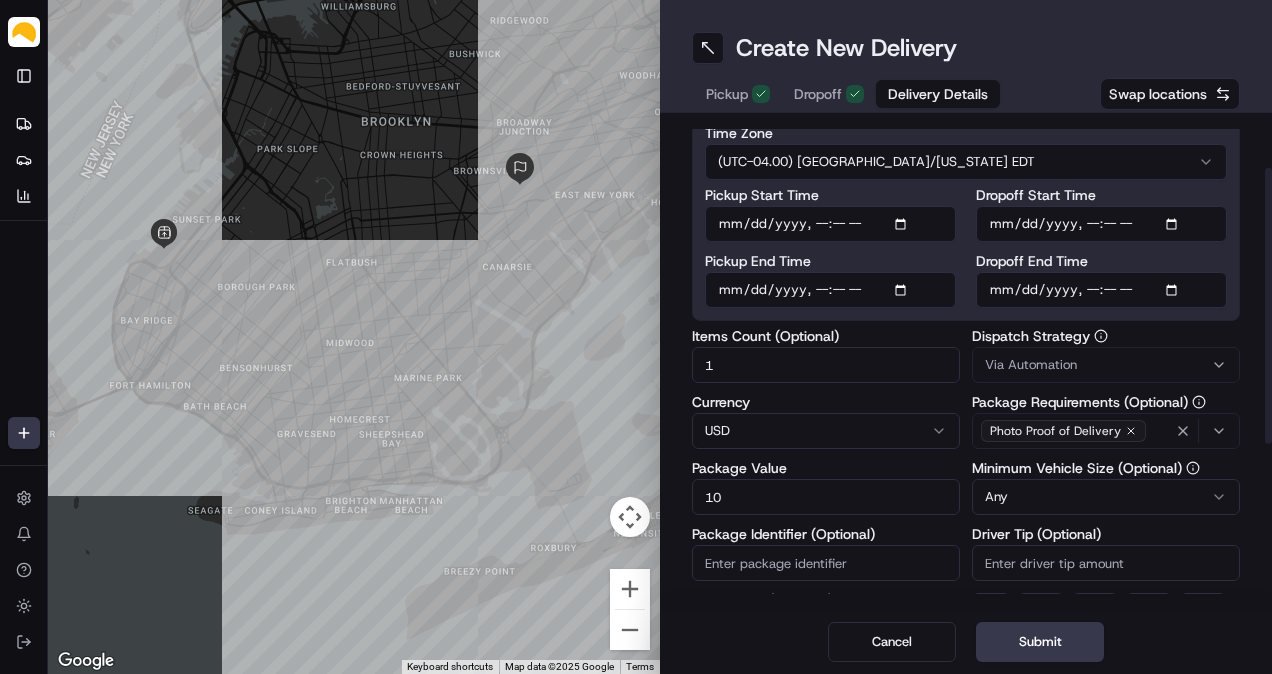 type on "1" 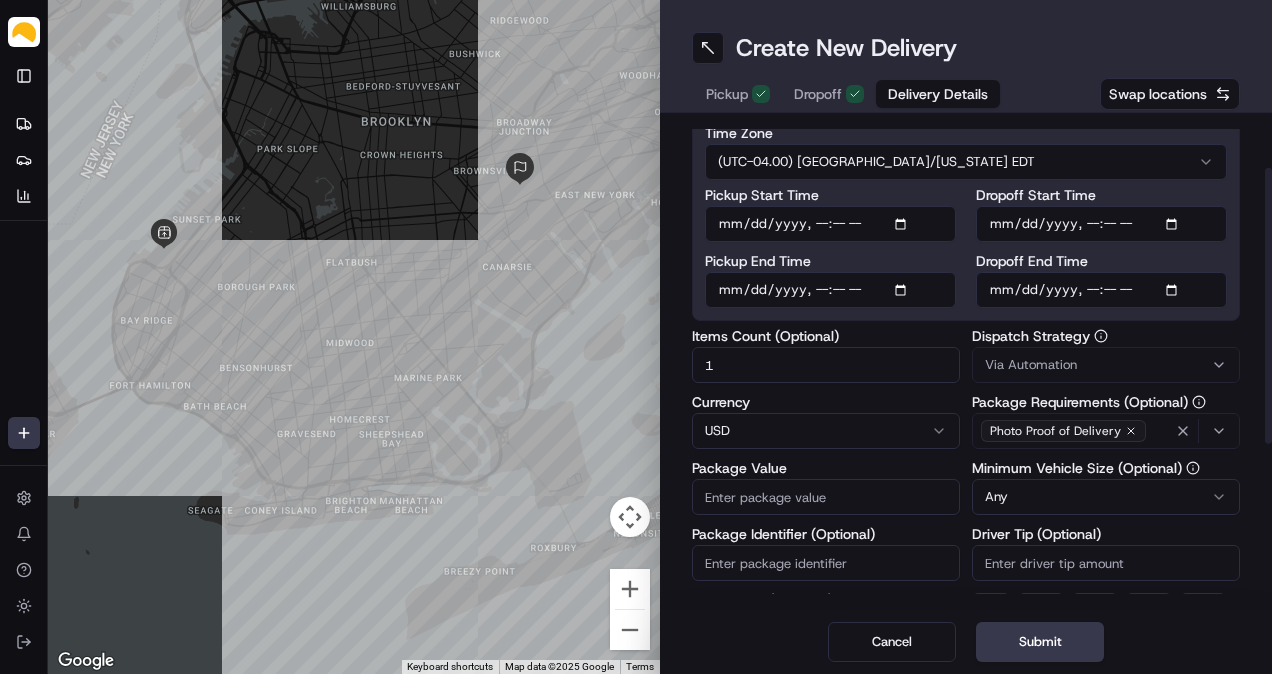 type on "5" 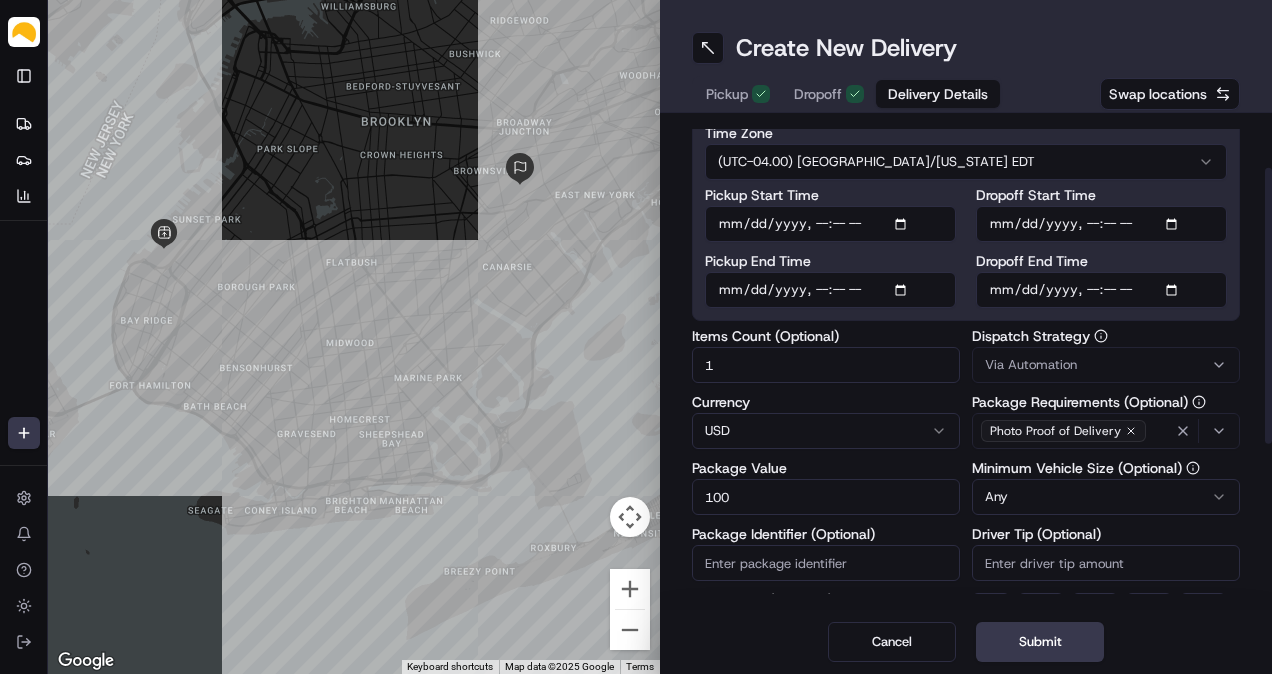 type on "100" 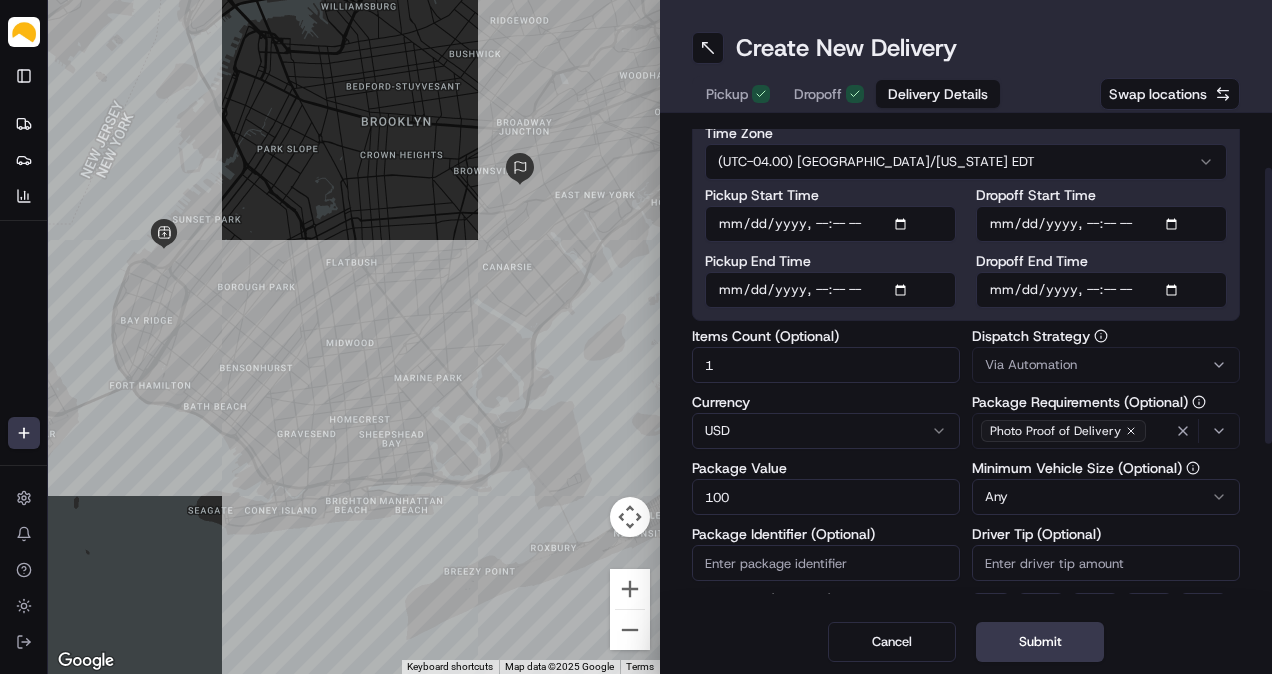 scroll, scrollTop: 359, scrollLeft: 0, axis: vertical 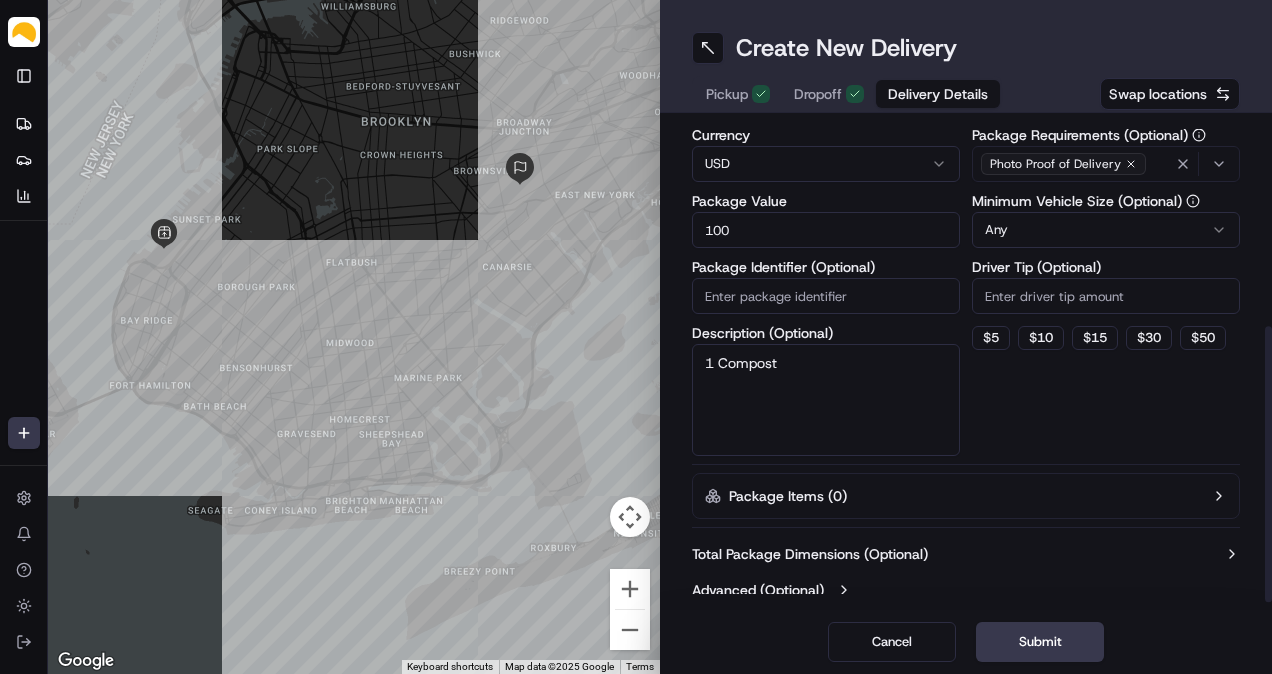 type on "1 Compost" 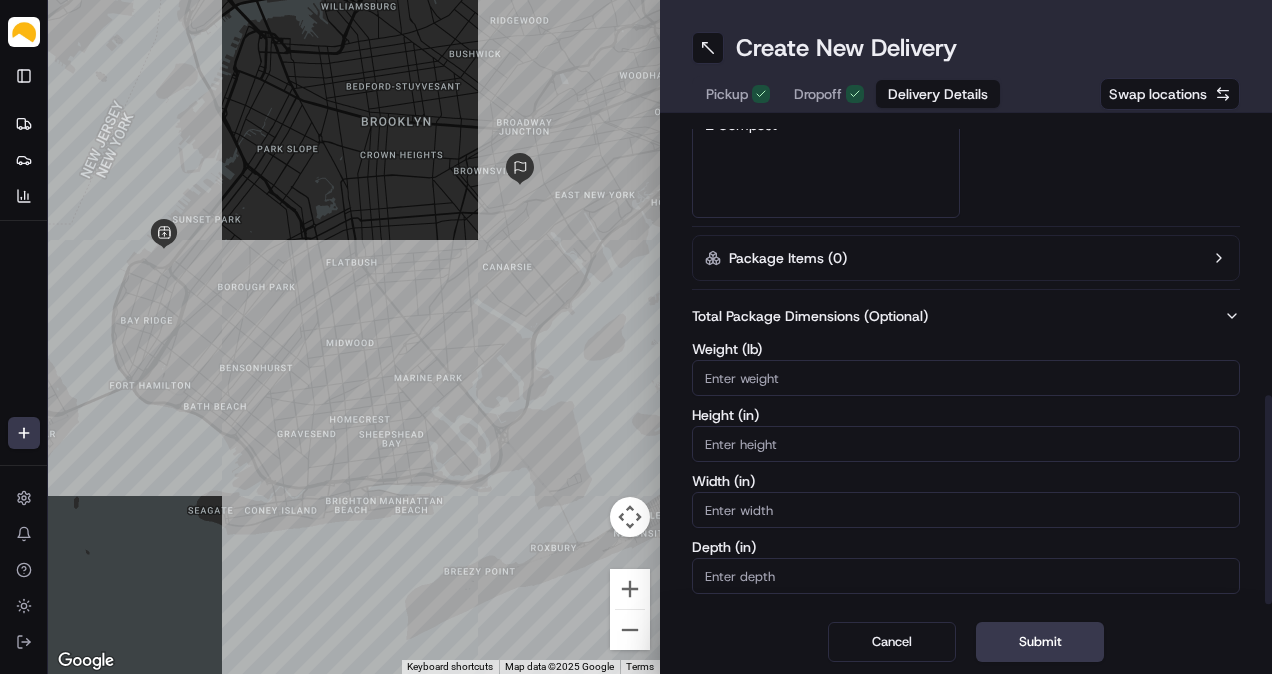 scroll, scrollTop: 639, scrollLeft: 0, axis: vertical 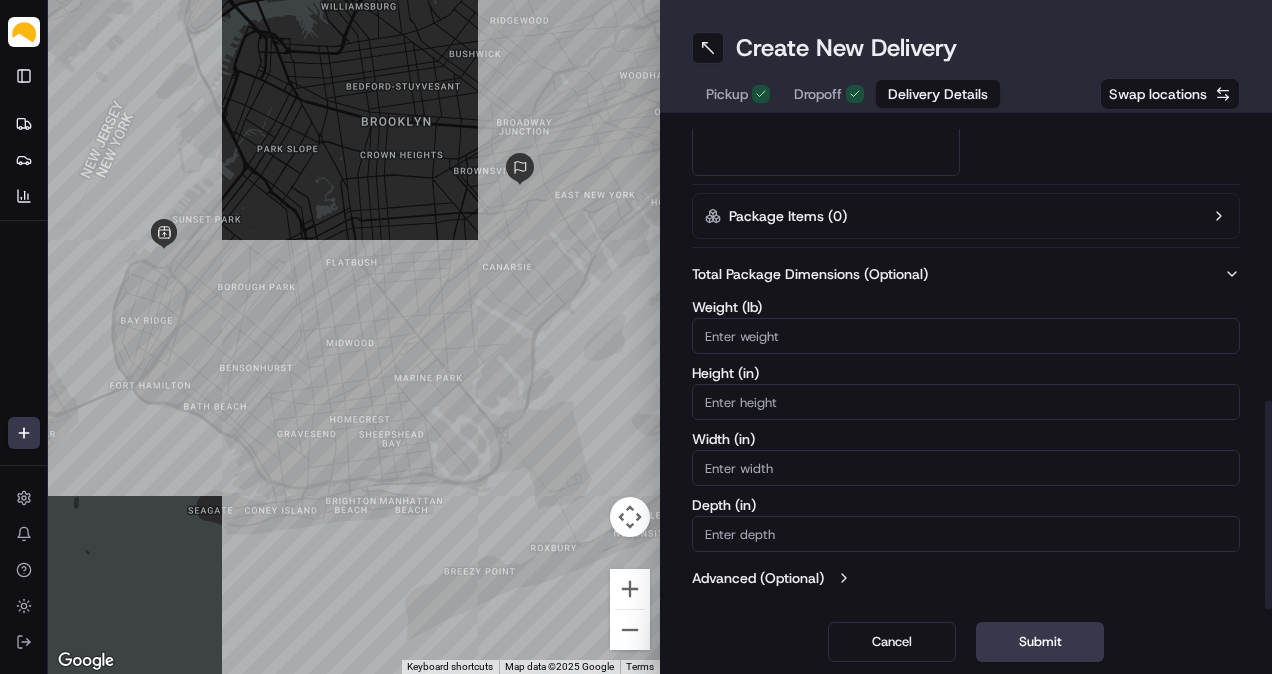 click on "Weight ( lb )" at bounding box center (966, 336) 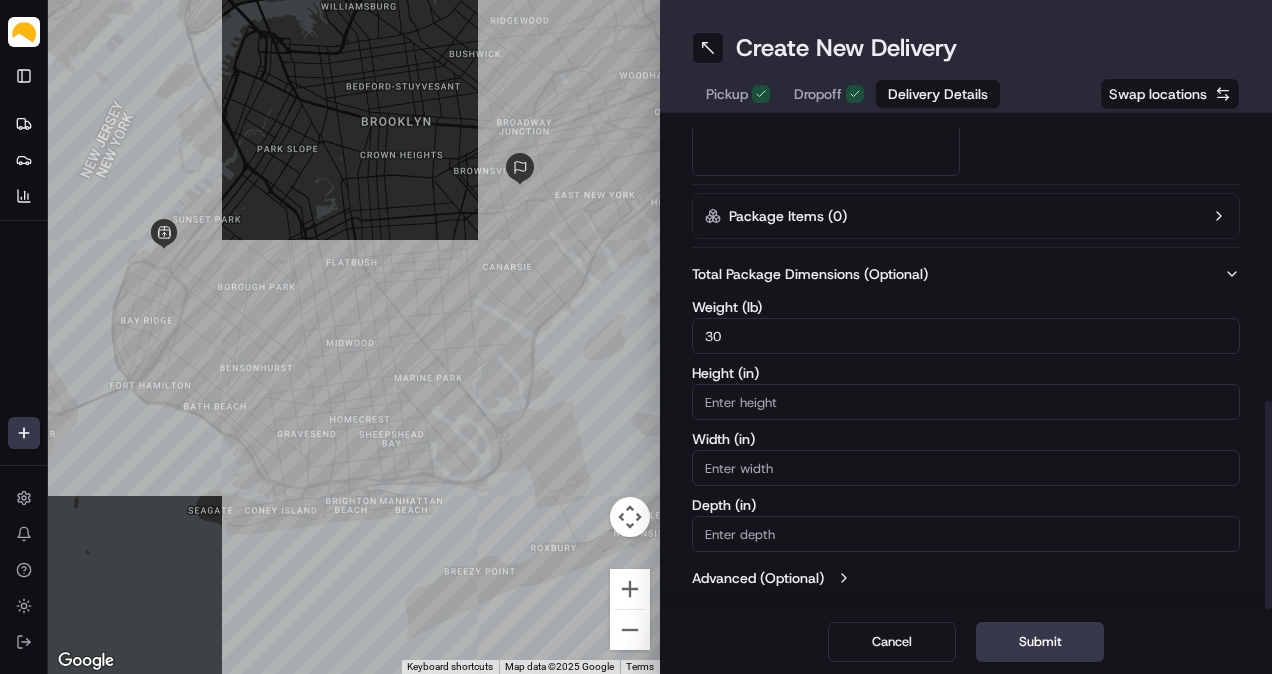 type on "30" 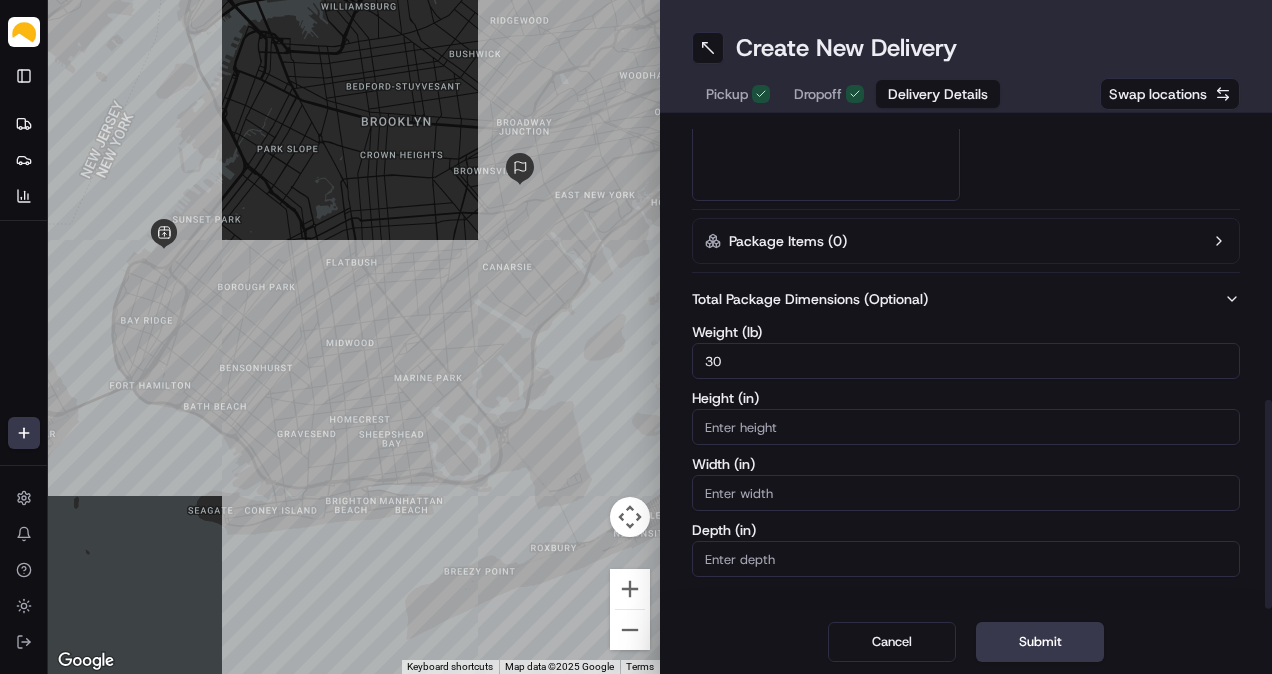 scroll, scrollTop: 639, scrollLeft: 0, axis: vertical 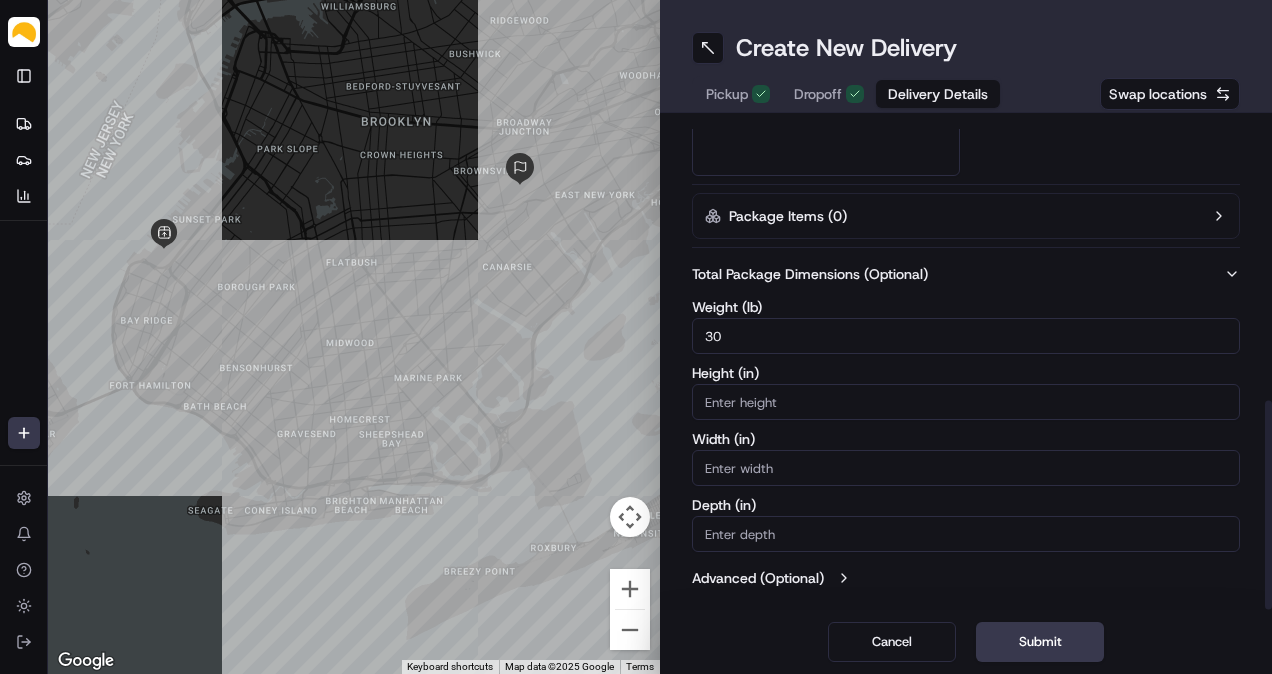 click on "Submit" at bounding box center (1040, 642) 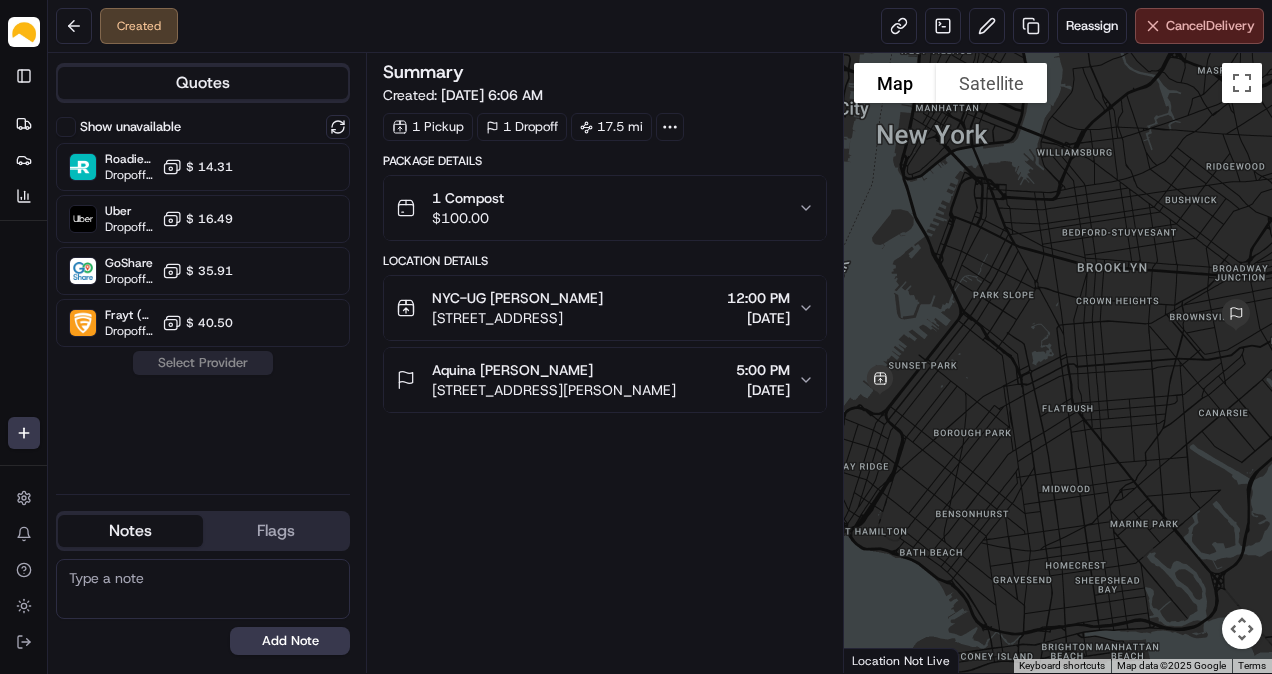 click on "Cancel  Delivery" at bounding box center (1199, 26) 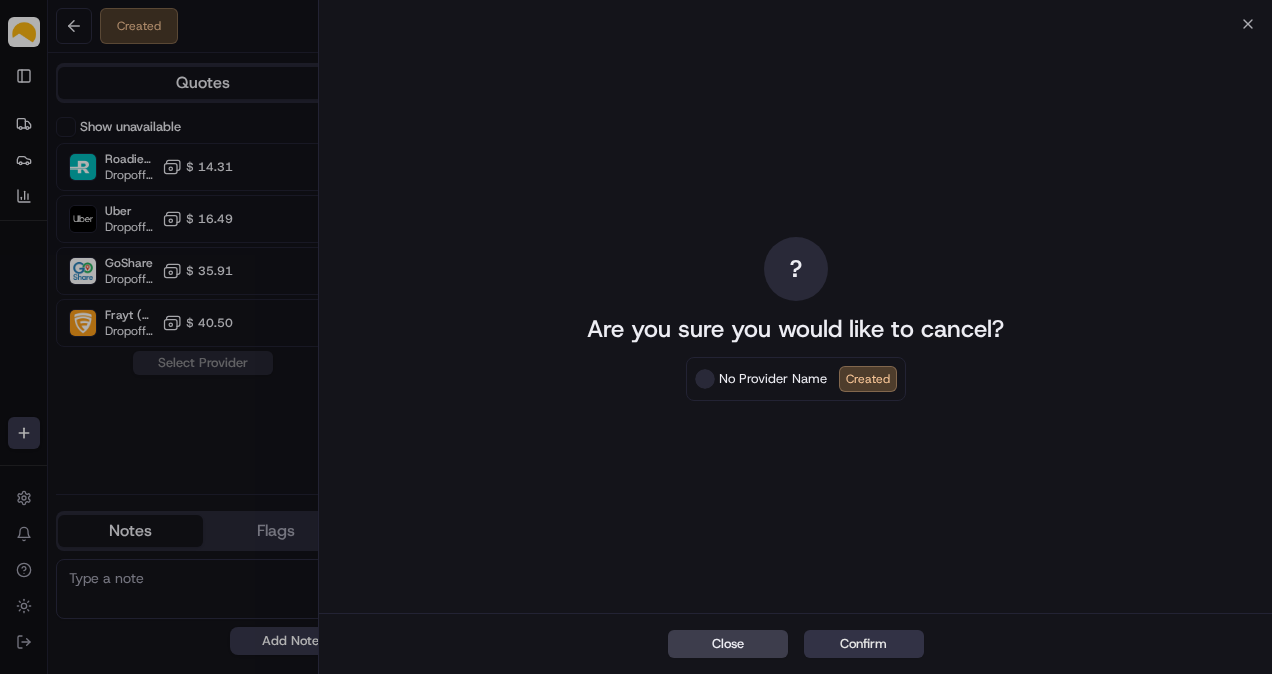 click on "Confirm" at bounding box center (864, 644) 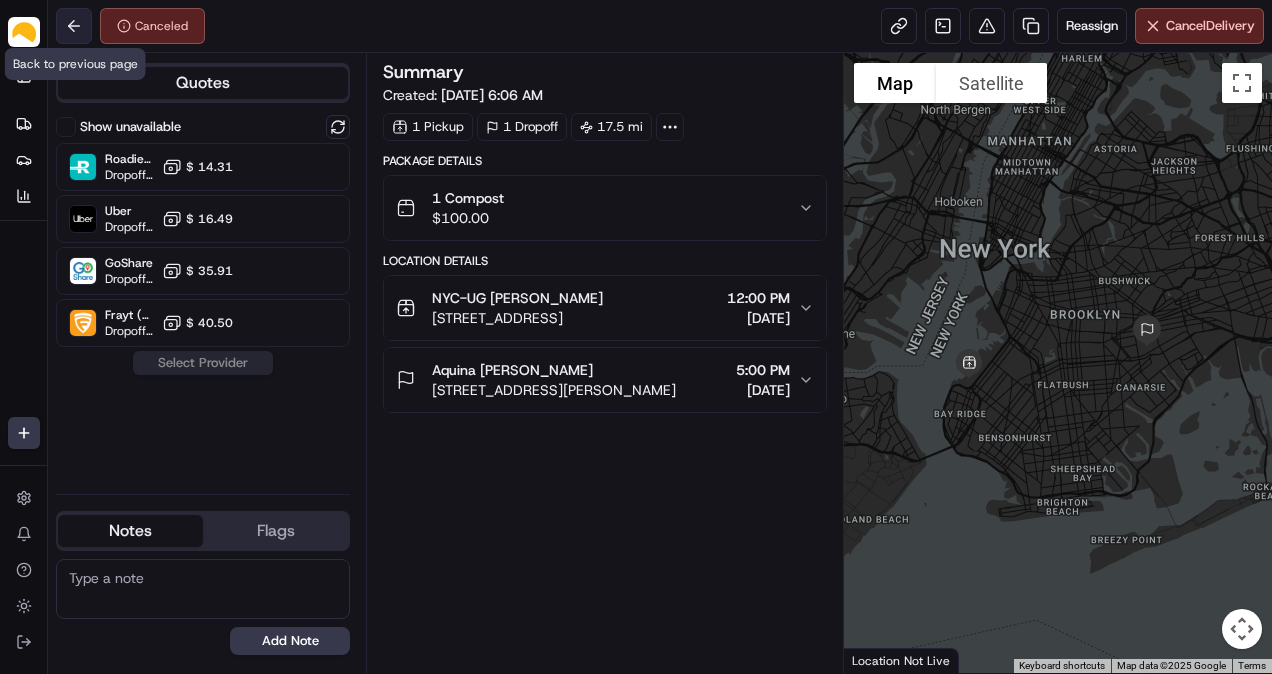 click at bounding box center (74, 26) 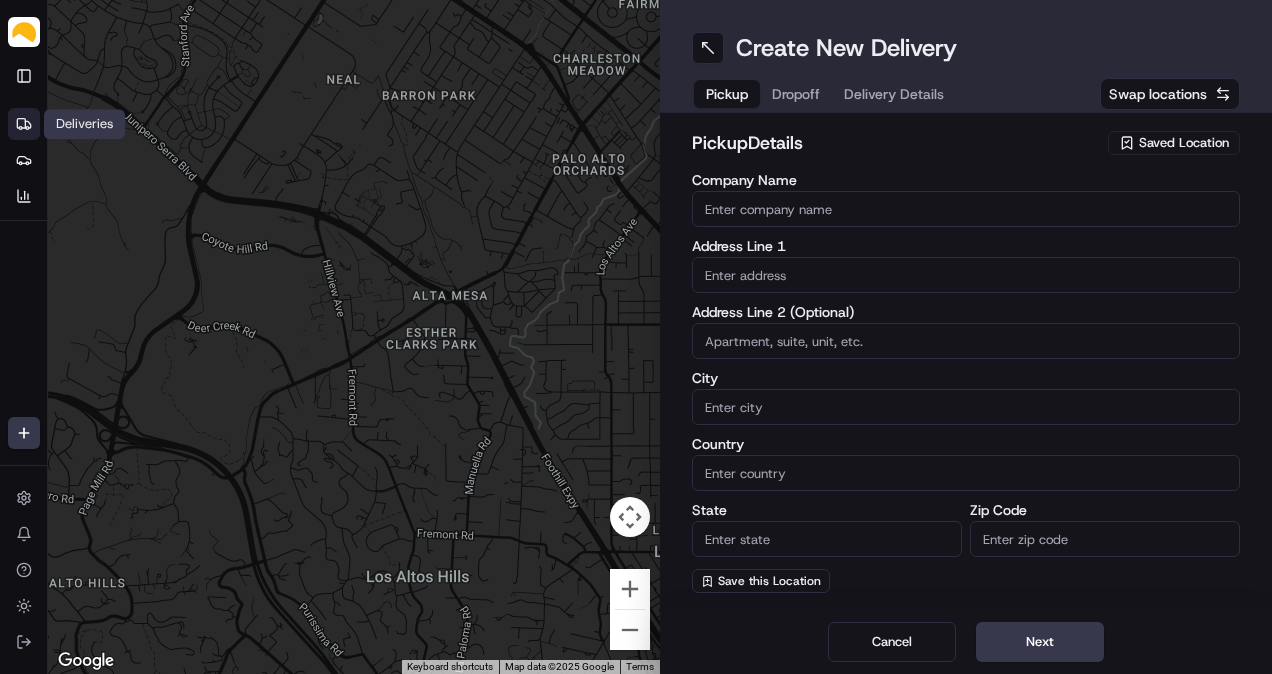 click 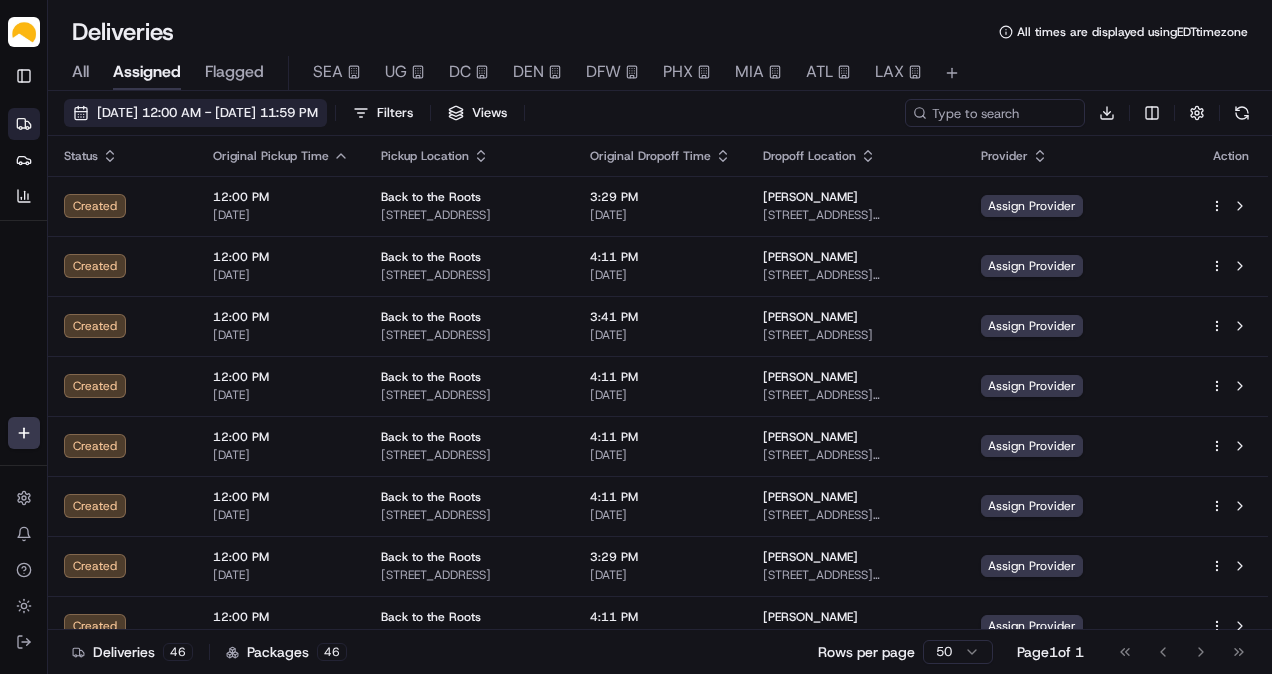 click on "[DATE] 12:00 AM - [DATE] 11:59 PM" at bounding box center [207, 113] 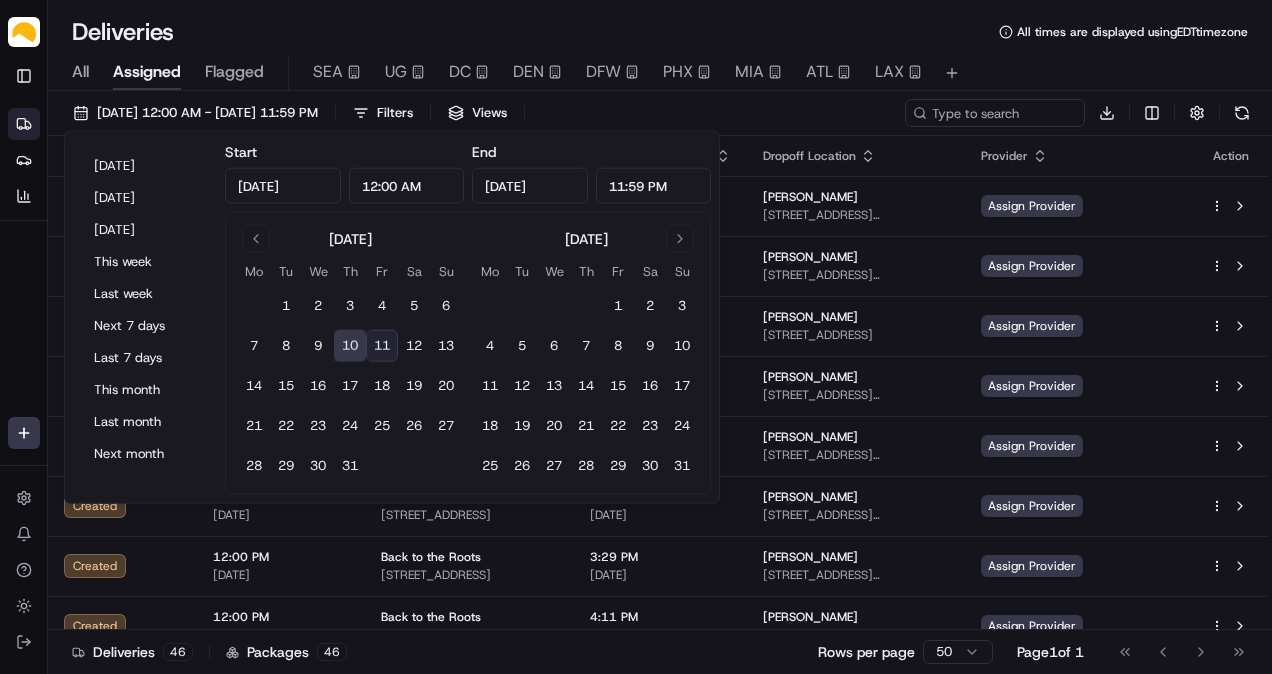 click on "11" at bounding box center (382, 346) 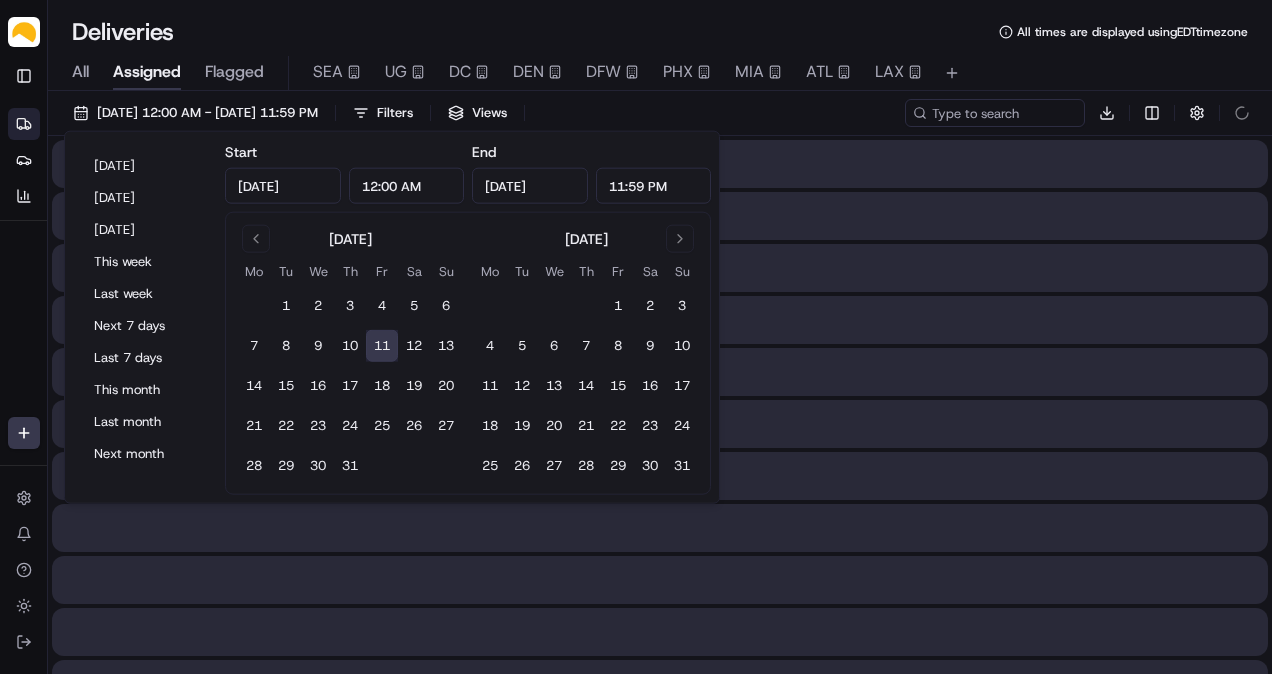 click on "11" at bounding box center [382, 346] 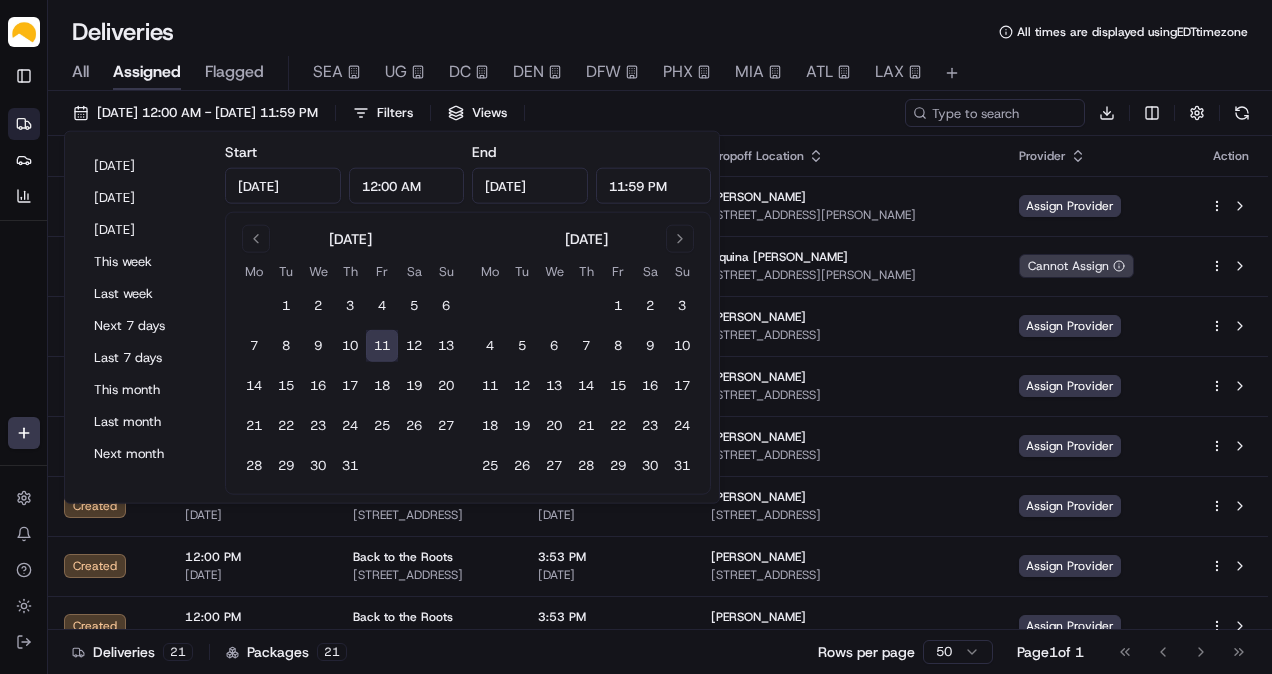 click on "Deliveries All times are displayed using  EDT  timezone All Assigned Flagged SEA UG DC DEN DFW PHX MIA ATL LAX 07/11/2025 12:00 AM - 07/11/2025 11:59 PM Filters Views Download Status Original Pickup Time Pickup Location Original Dropoff Time Dropoff Location Provider Action Created 12:00 PM 07/11/2025 Back to the Roots 140 58th St Building B, Brooklyn, NY 11220, USA 3:33 PM 07/11/2025 AQUINA IRVINGBRANTLEY 511 Powell St, Brooklyn, NY 11212, USA Assign Provider Canceled 12:00 PM 07/11/2025 NYC-UG 140 58th St #5B, Brooklyn, NY 11220, US 5:00 PM 07/11/2025 Aquina Irving Brantley 511 Powell St, Brooklyn, NY 11212, USA Cannot Assign Created 12:00 PM 07/11/2025 Back to the Roots 4700 Eisenhower Ave, Alexandria, VA 22304, USA 3:53 PM 07/11/2025 NATHANIEL TITMAN 4926 Little Ct, Ellicott City, MD 21043, USA Assign Provider Created 12:00 PM 07/11/2025 Back to the Roots 4700 Eisenhower Ave, Alexandria, VA 22304, USA 3:53 PM 07/11/2025 NATHANIEL TITMAN 4926 Little Ct, Ellicott City, MD 21043, USA Assign Provider Created" at bounding box center (660, 337) 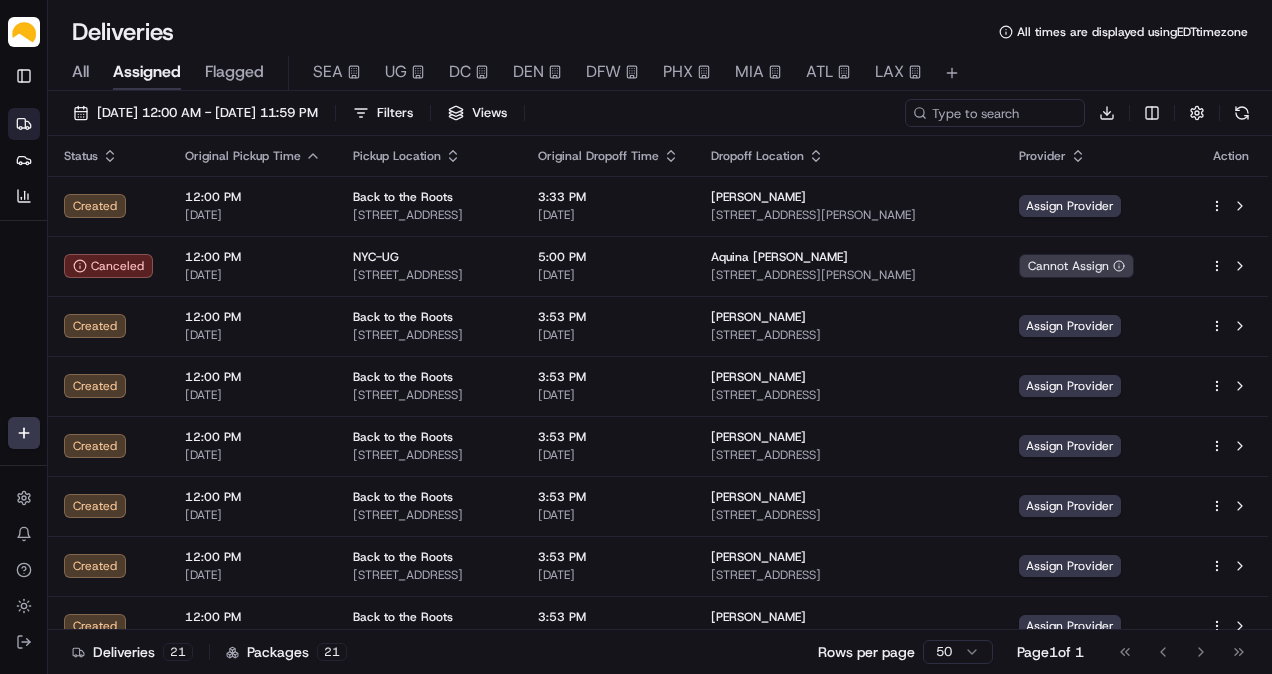 click on "All" at bounding box center (80, 72) 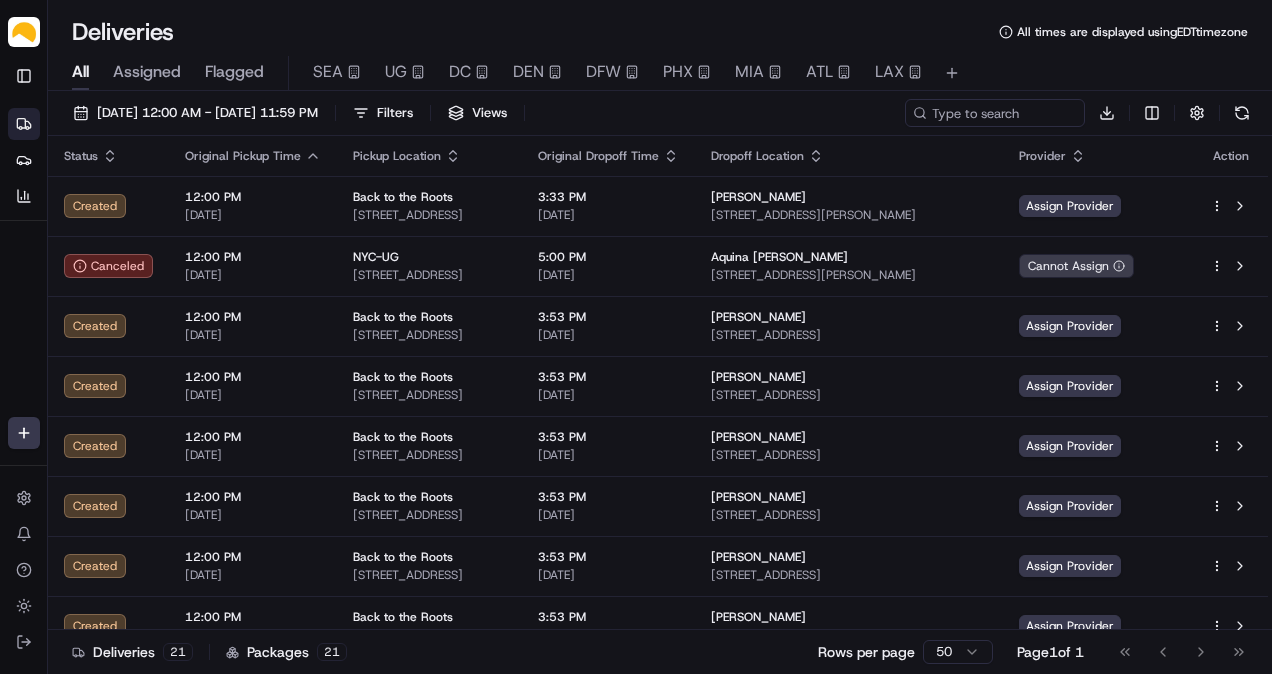 click on "Assigned" at bounding box center [147, 72] 